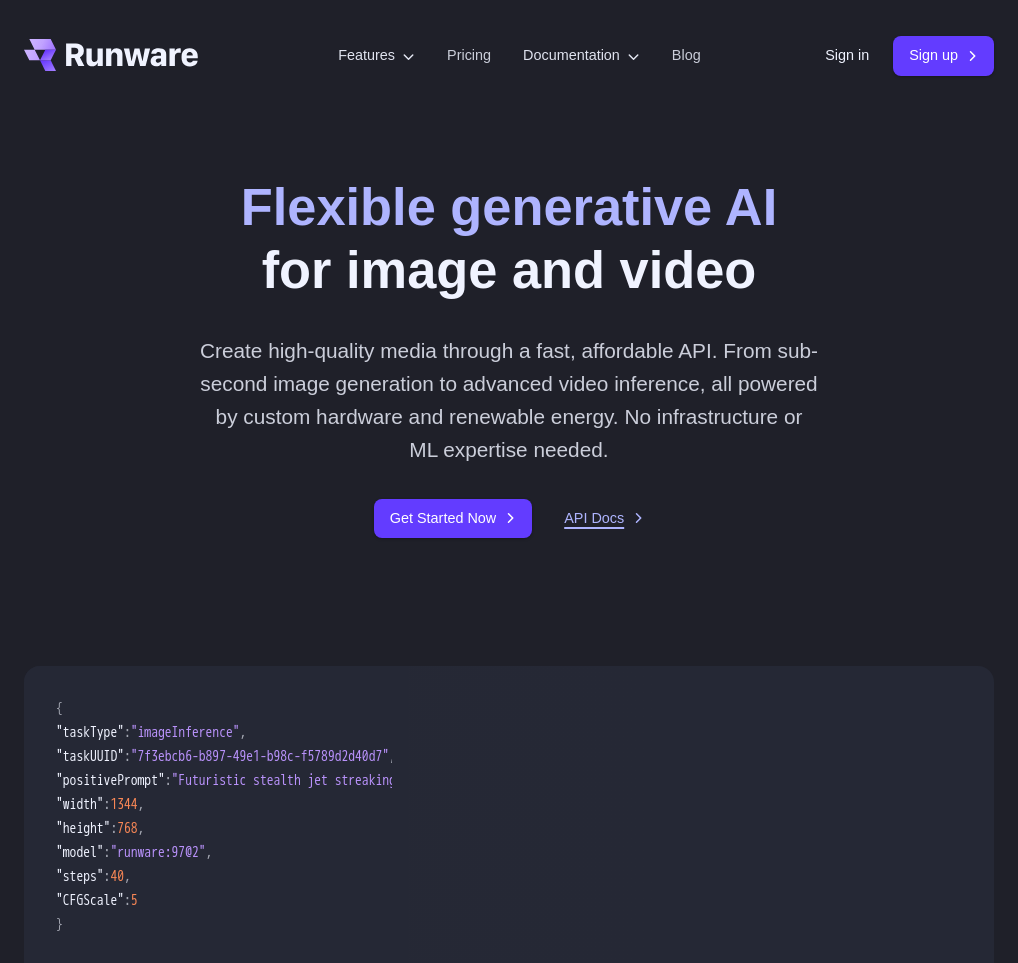 scroll, scrollTop: 0, scrollLeft: 0, axis: both 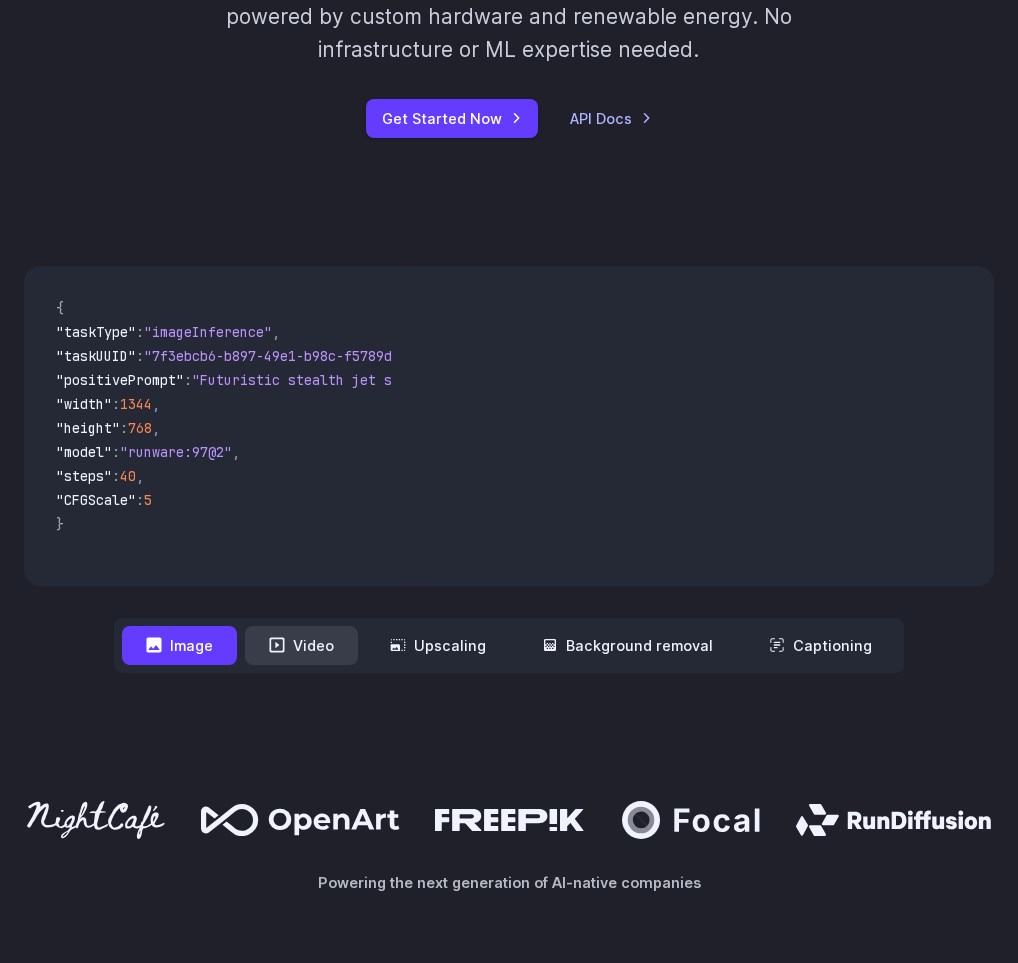 click on "Video" at bounding box center [301, 645] 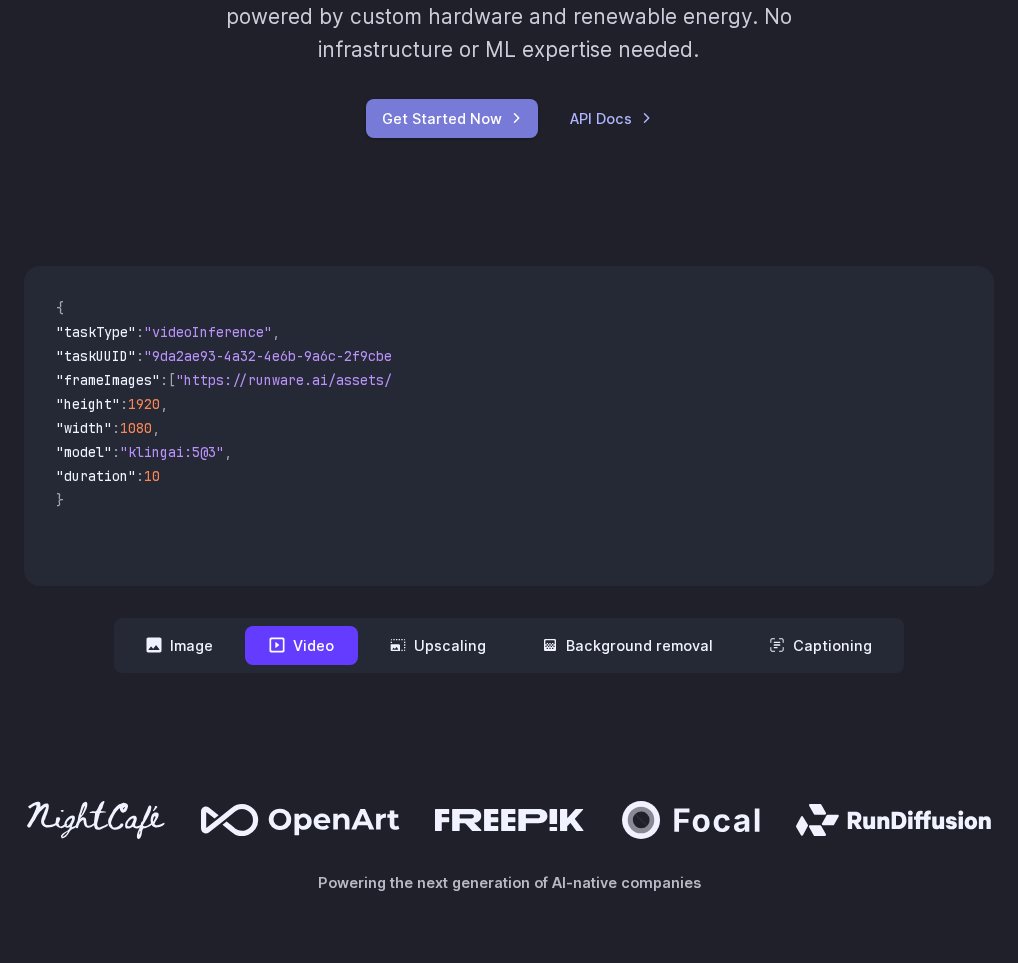 click on "Get Started Now" at bounding box center [452, 118] 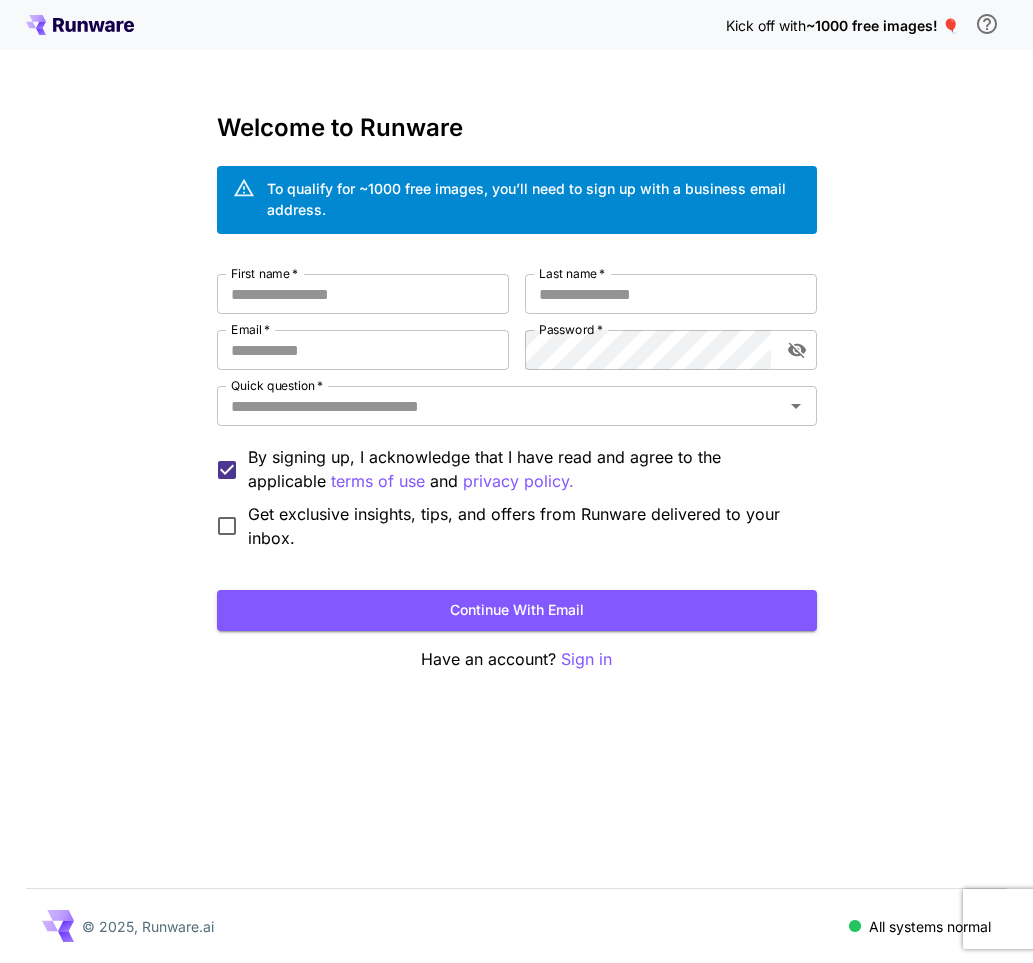 scroll, scrollTop: 0, scrollLeft: 0, axis: both 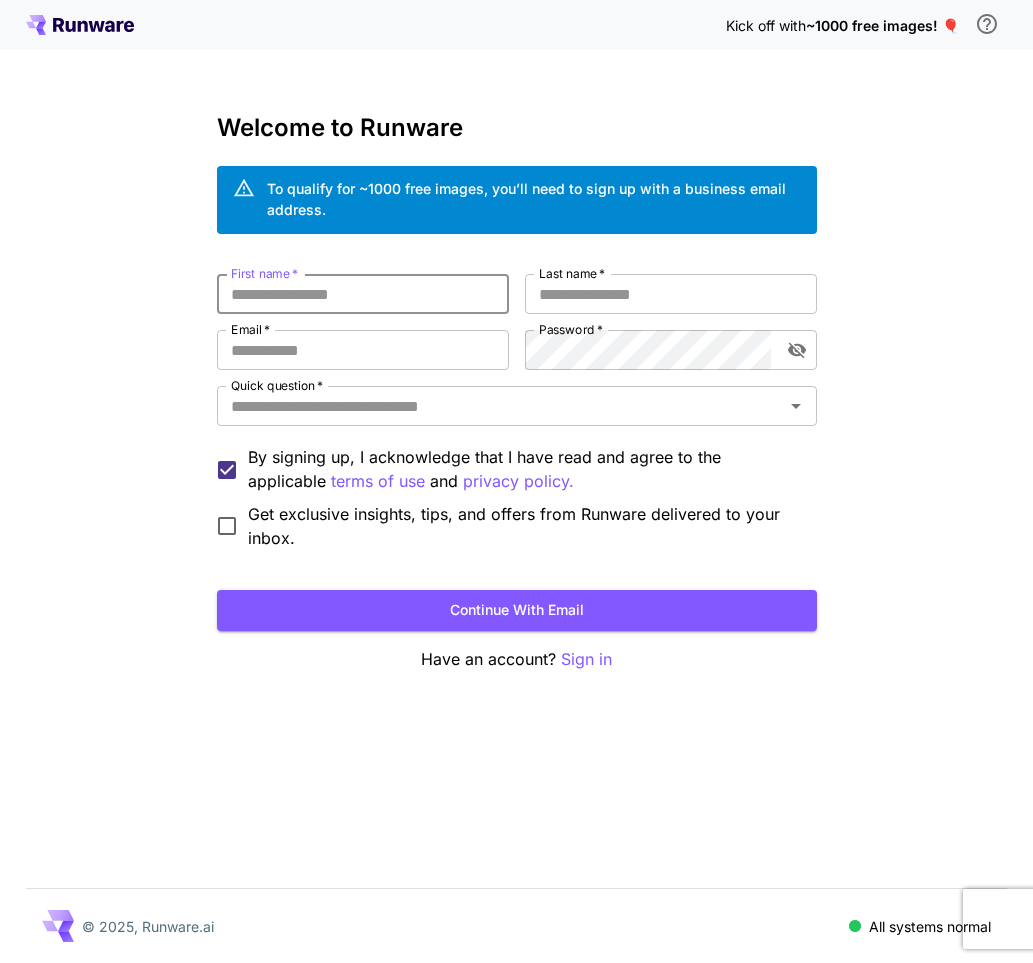 click on "First name   *" at bounding box center (363, 294) 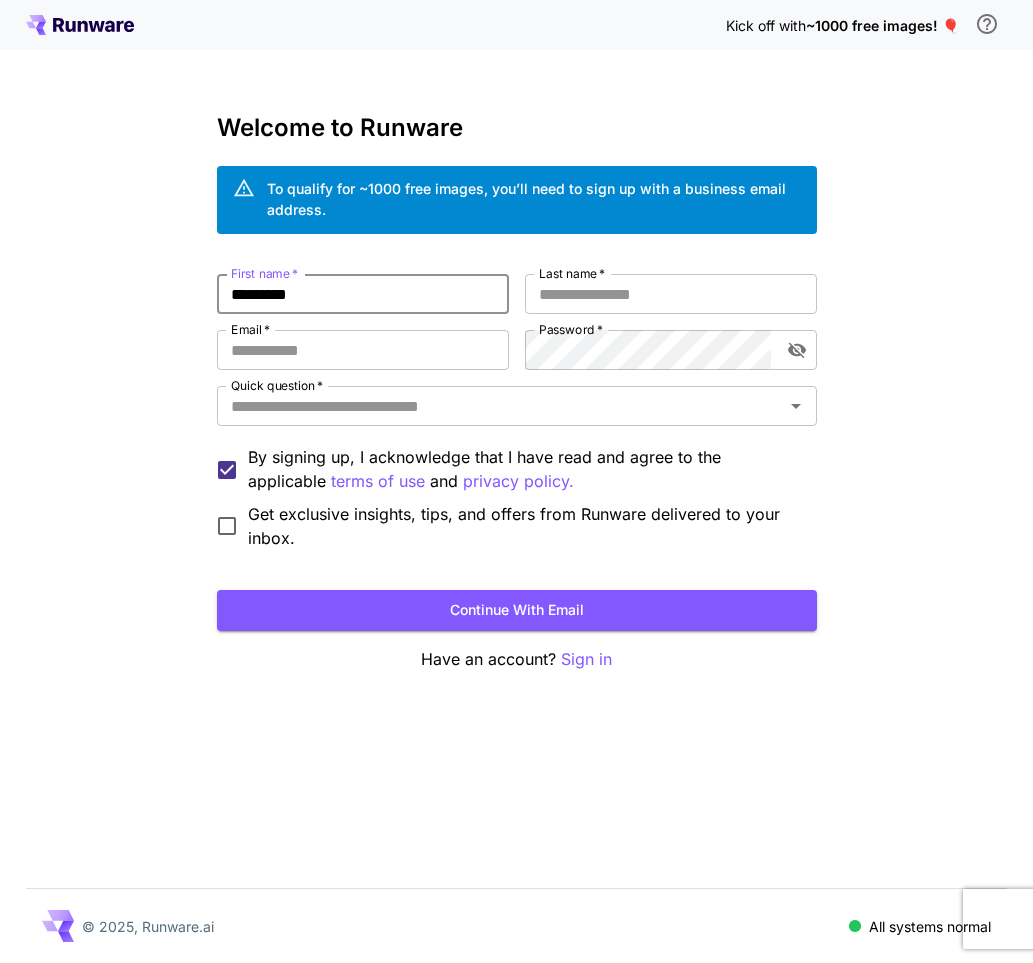 type on "*********" 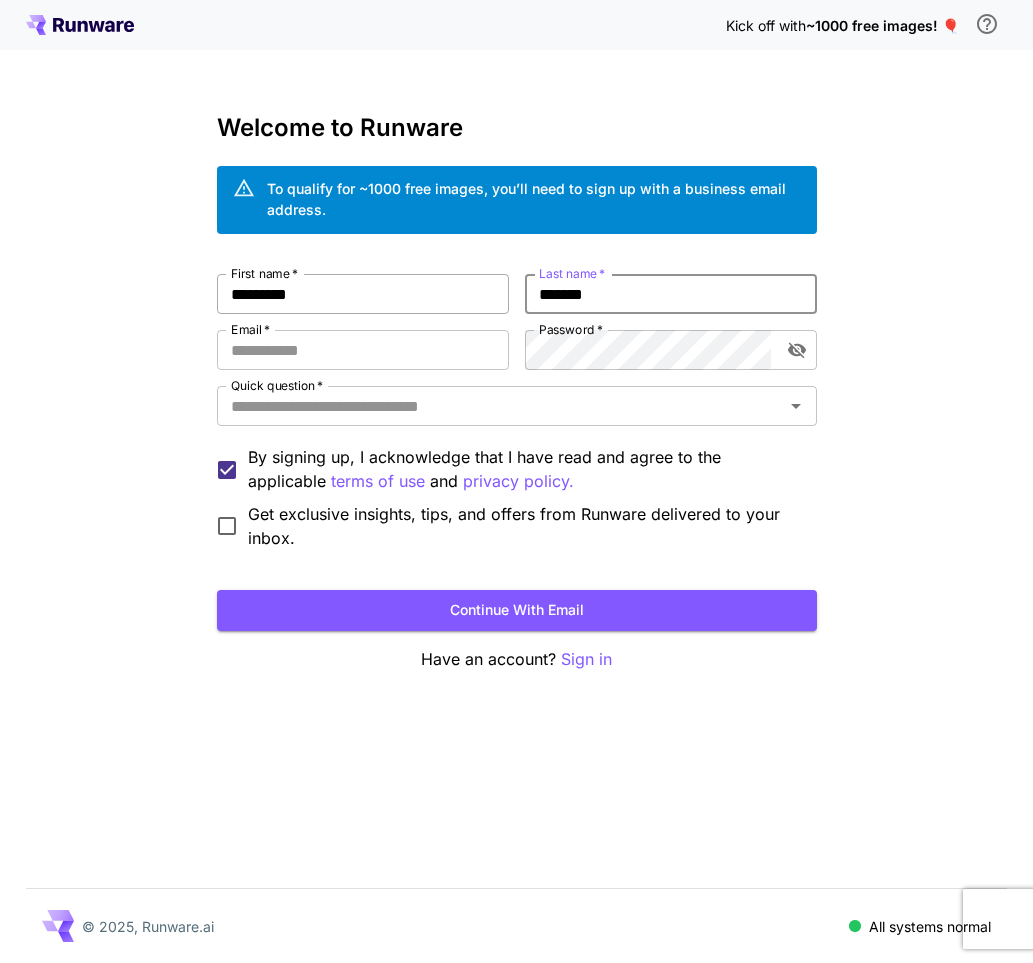 type on "*******" 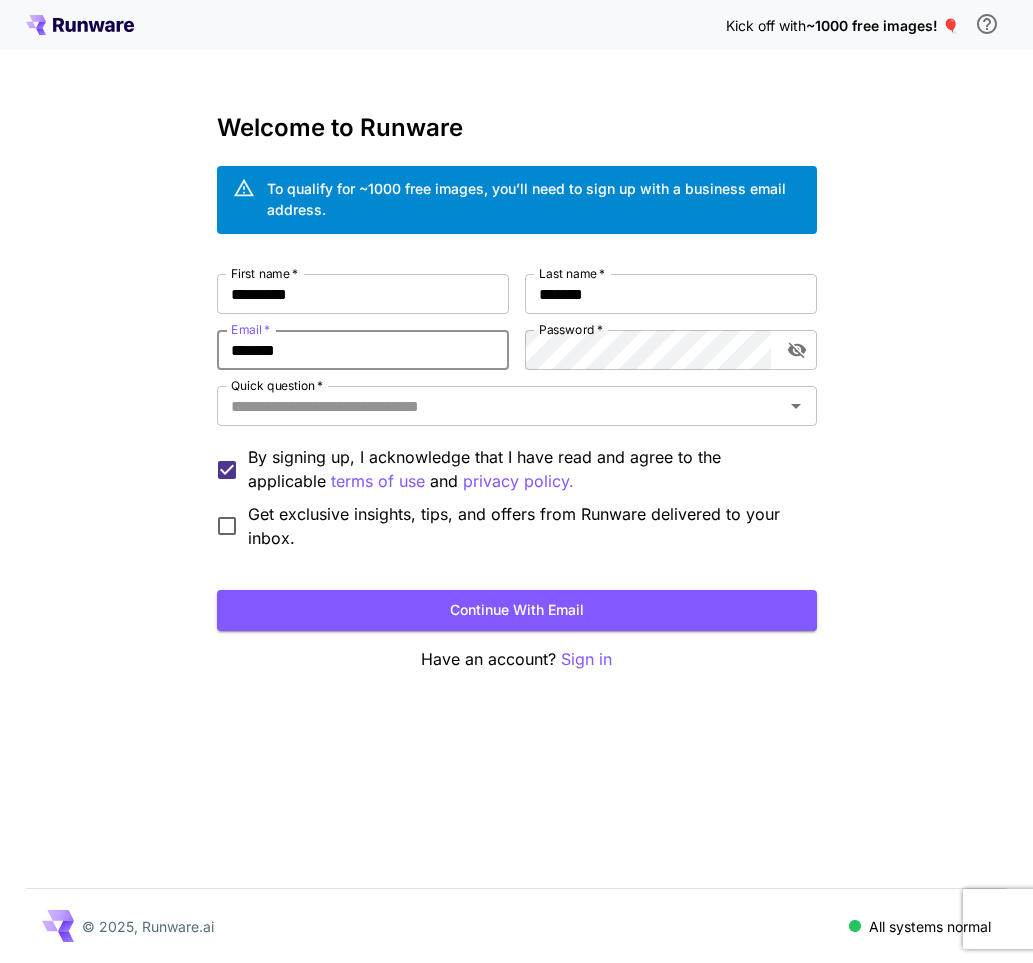 type on "**********" 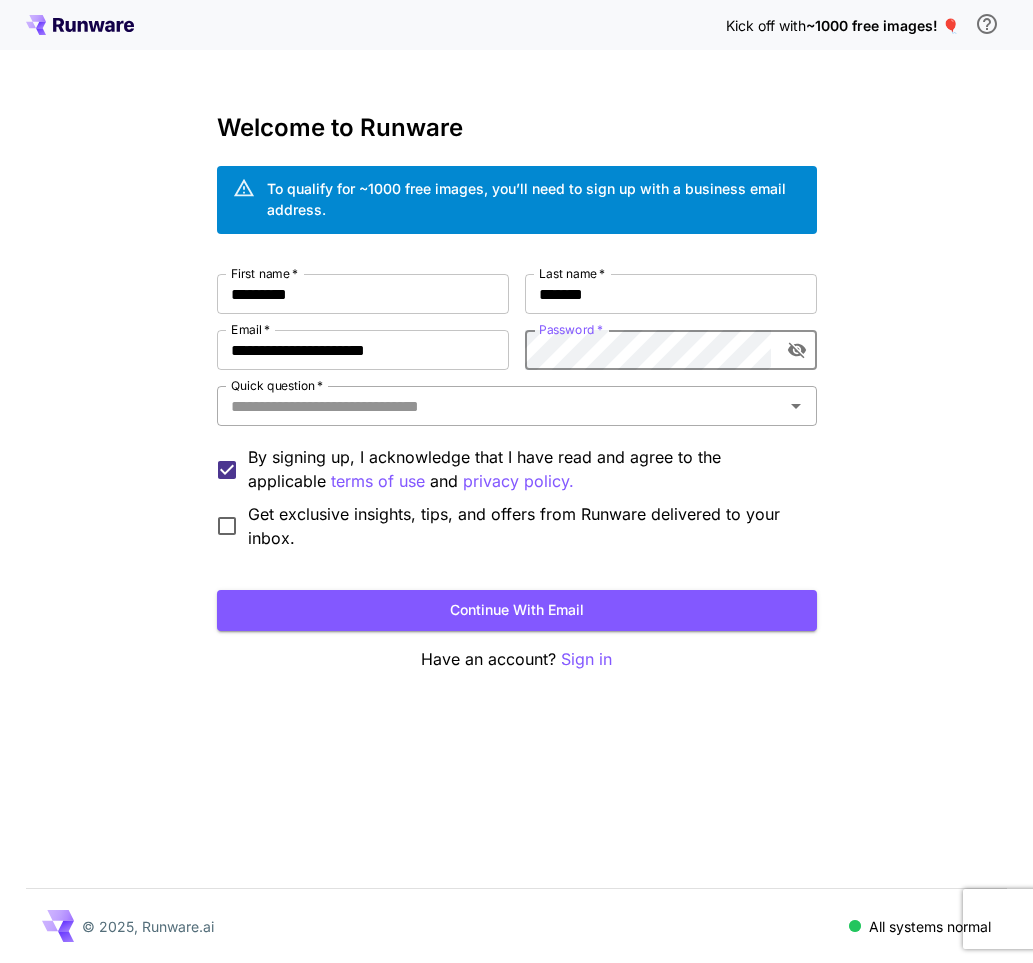 click on "Quick question   *" at bounding box center [500, 406] 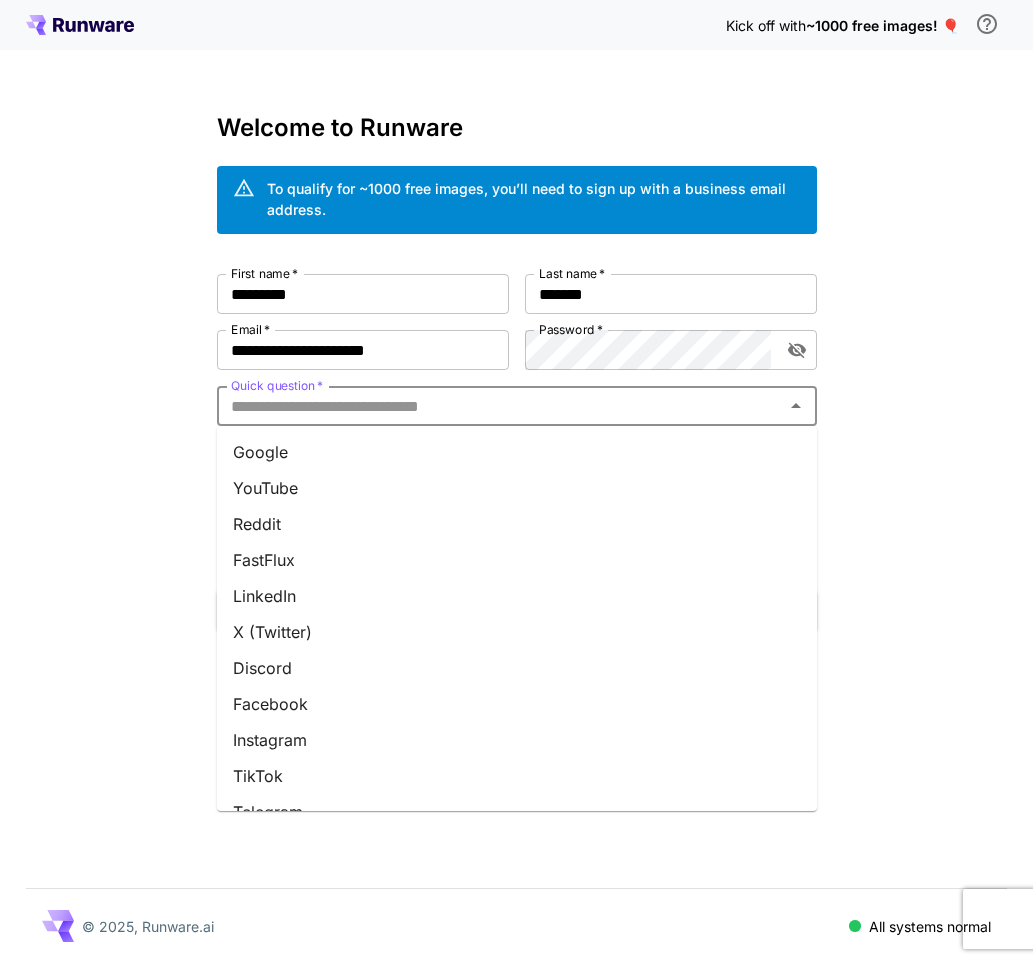 click on "TikTok" at bounding box center [517, 776] 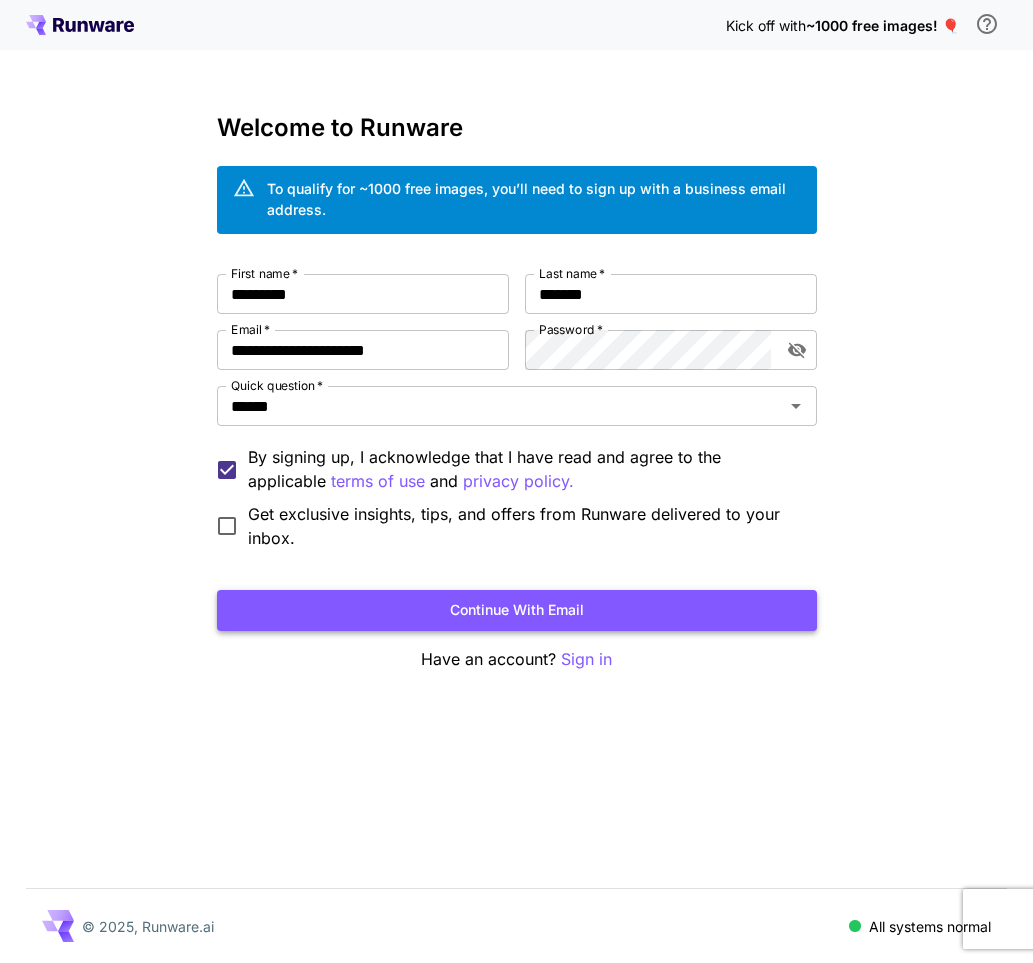 click on "Continue with email" at bounding box center (517, 610) 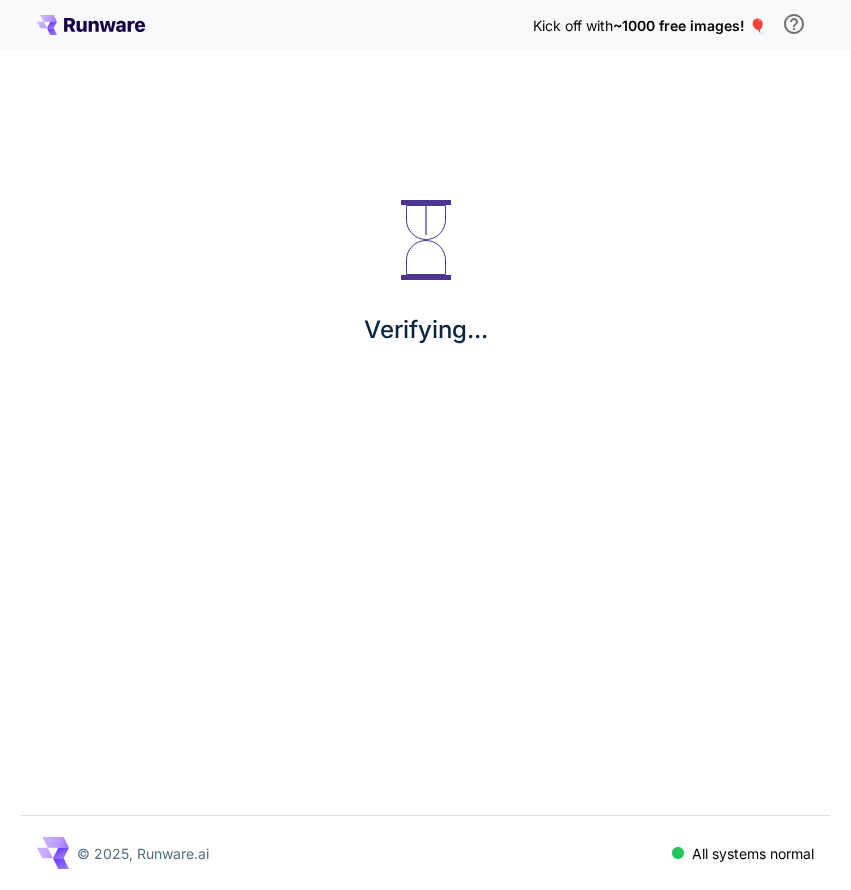 scroll, scrollTop: 0, scrollLeft: 0, axis: both 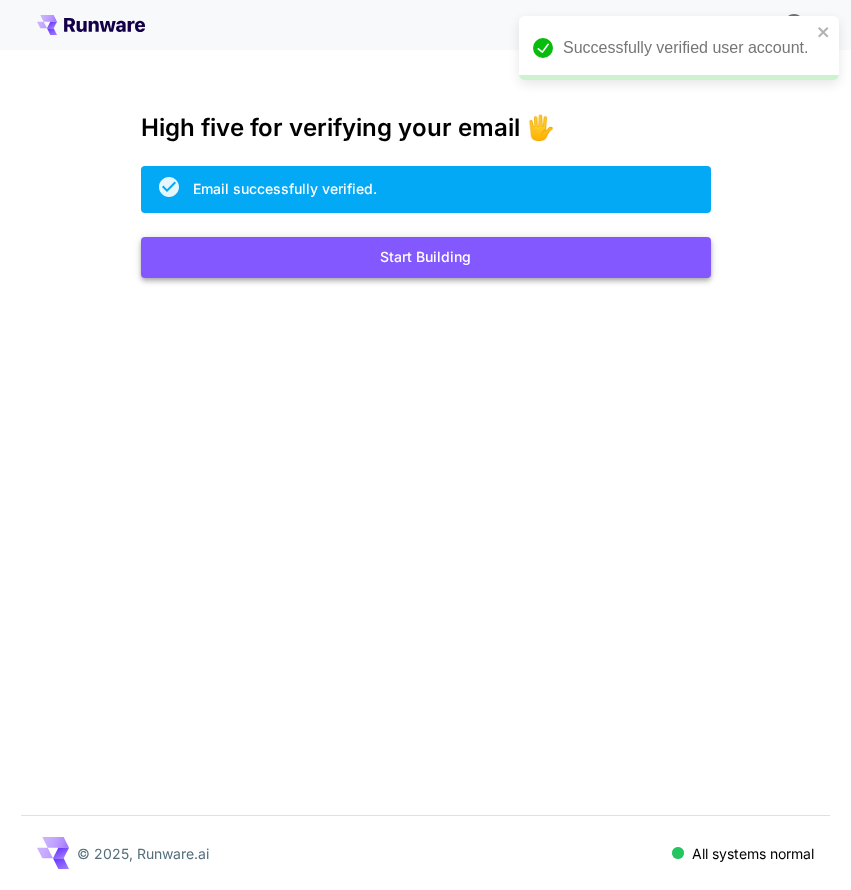click on "Start Building" at bounding box center (426, 257) 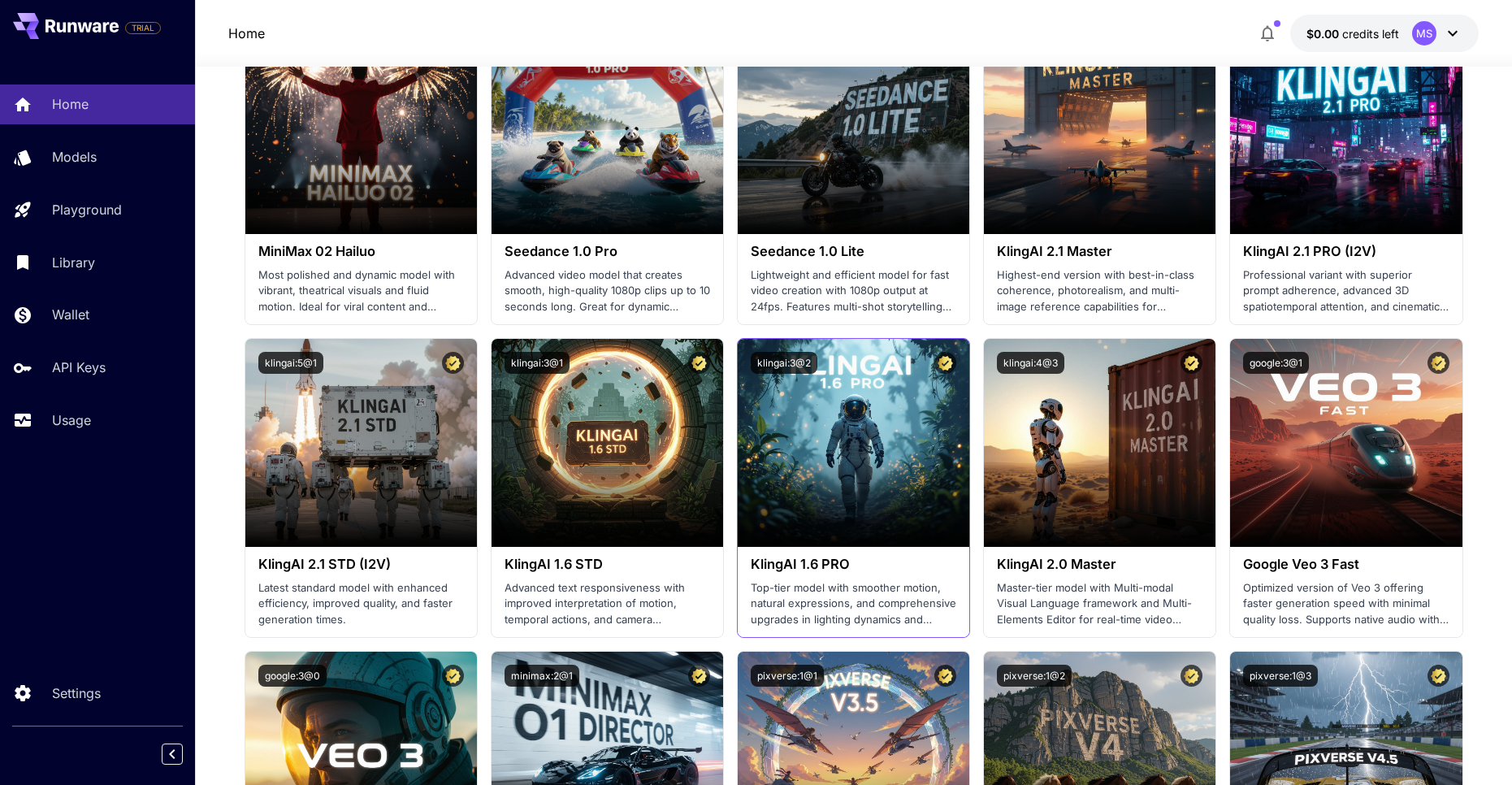 scroll, scrollTop: 650, scrollLeft: 0, axis: vertical 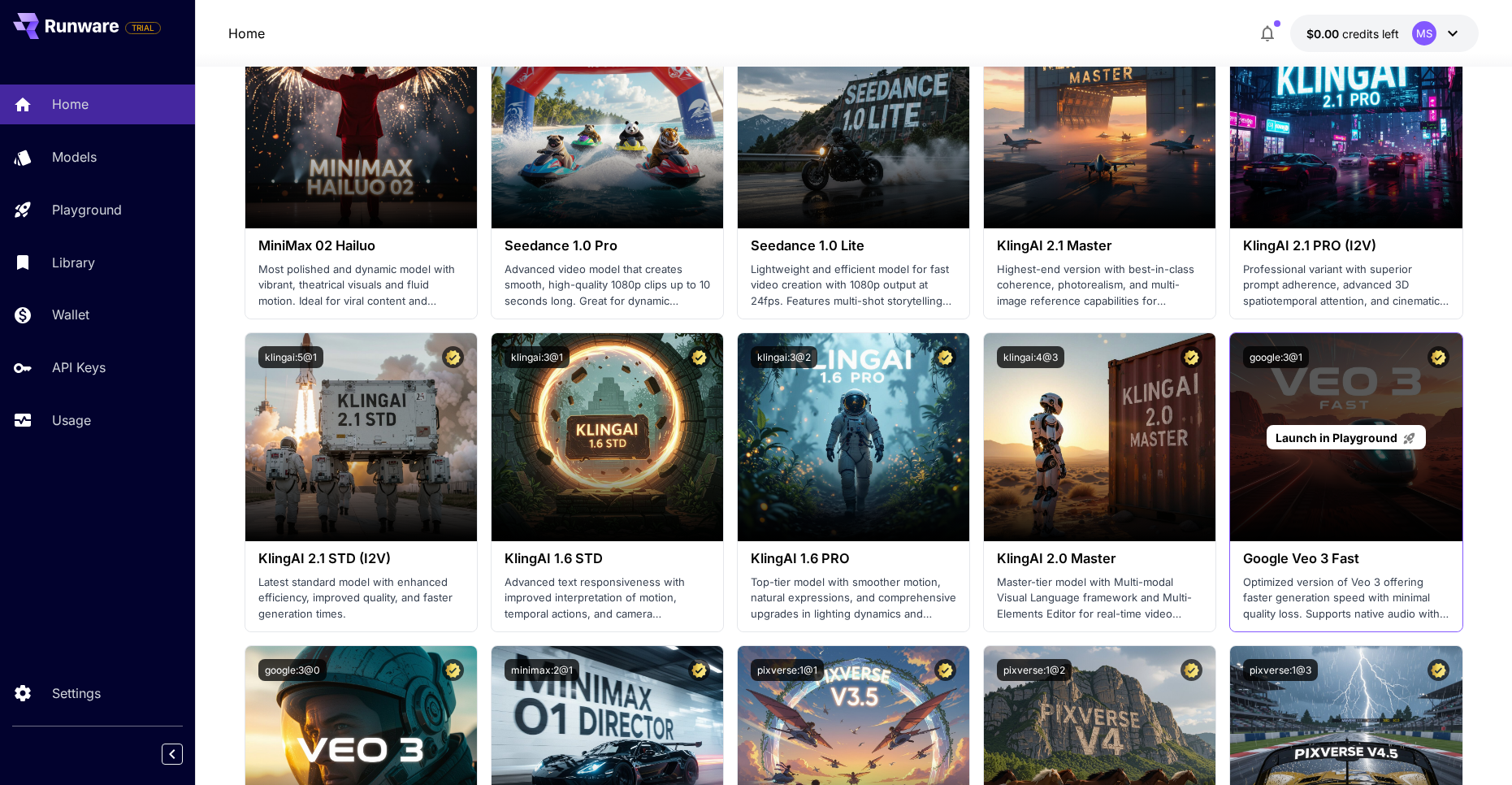 click on "Launch in Playground" at bounding box center [1345, 437] 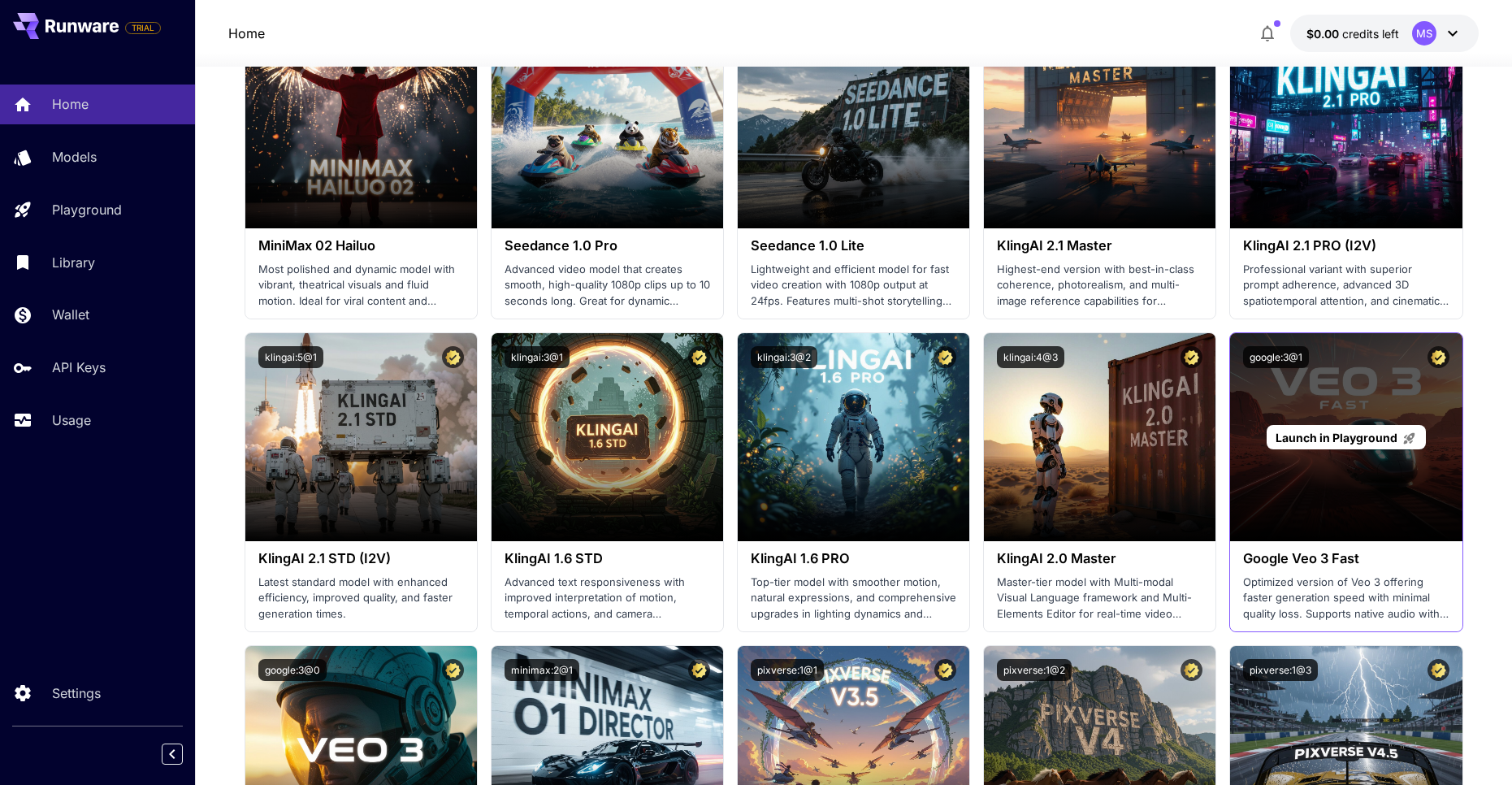 click on "Launch in Playground" at bounding box center [1337, 437] 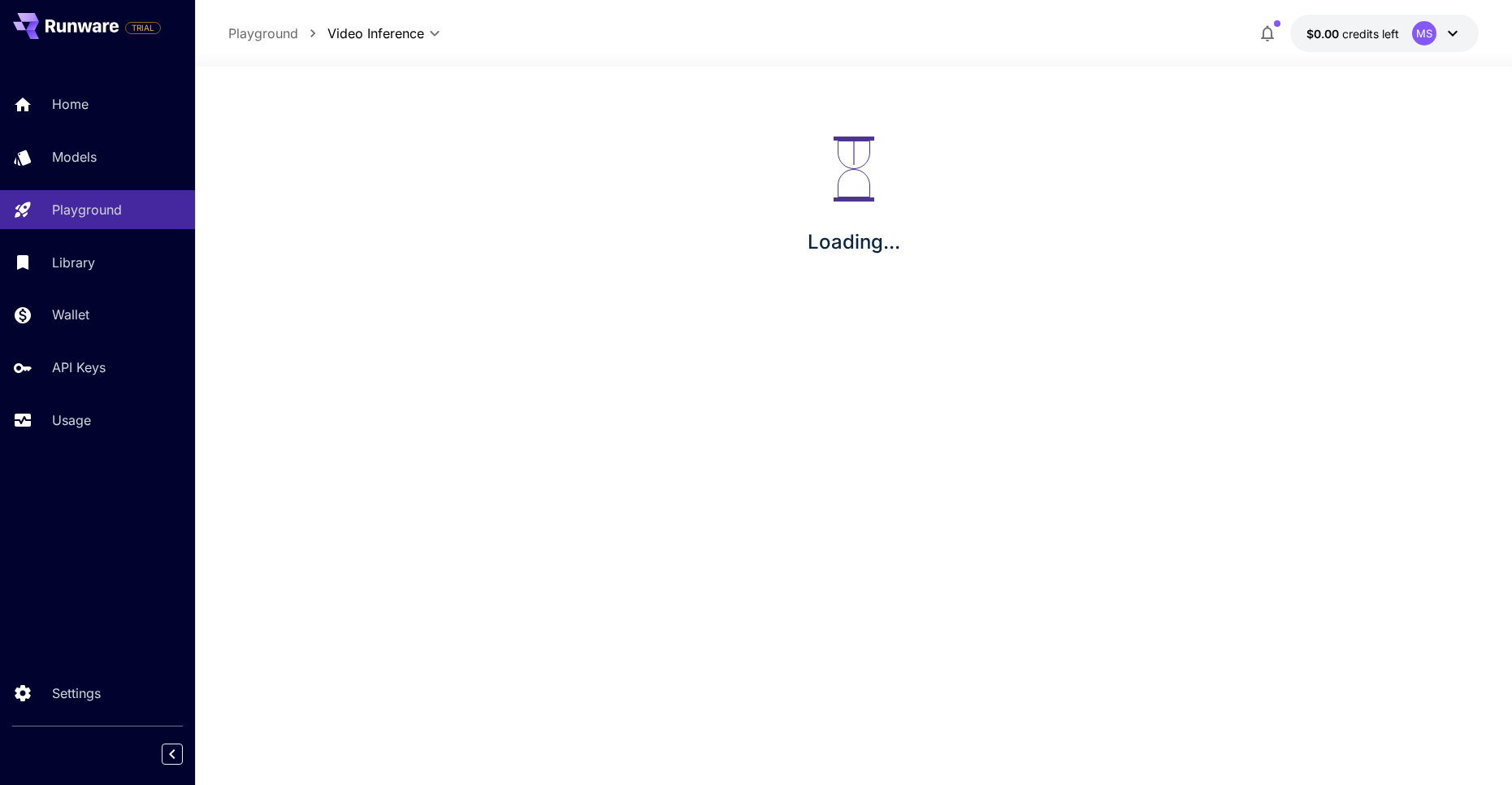 scroll, scrollTop: 0, scrollLeft: 0, axis: both 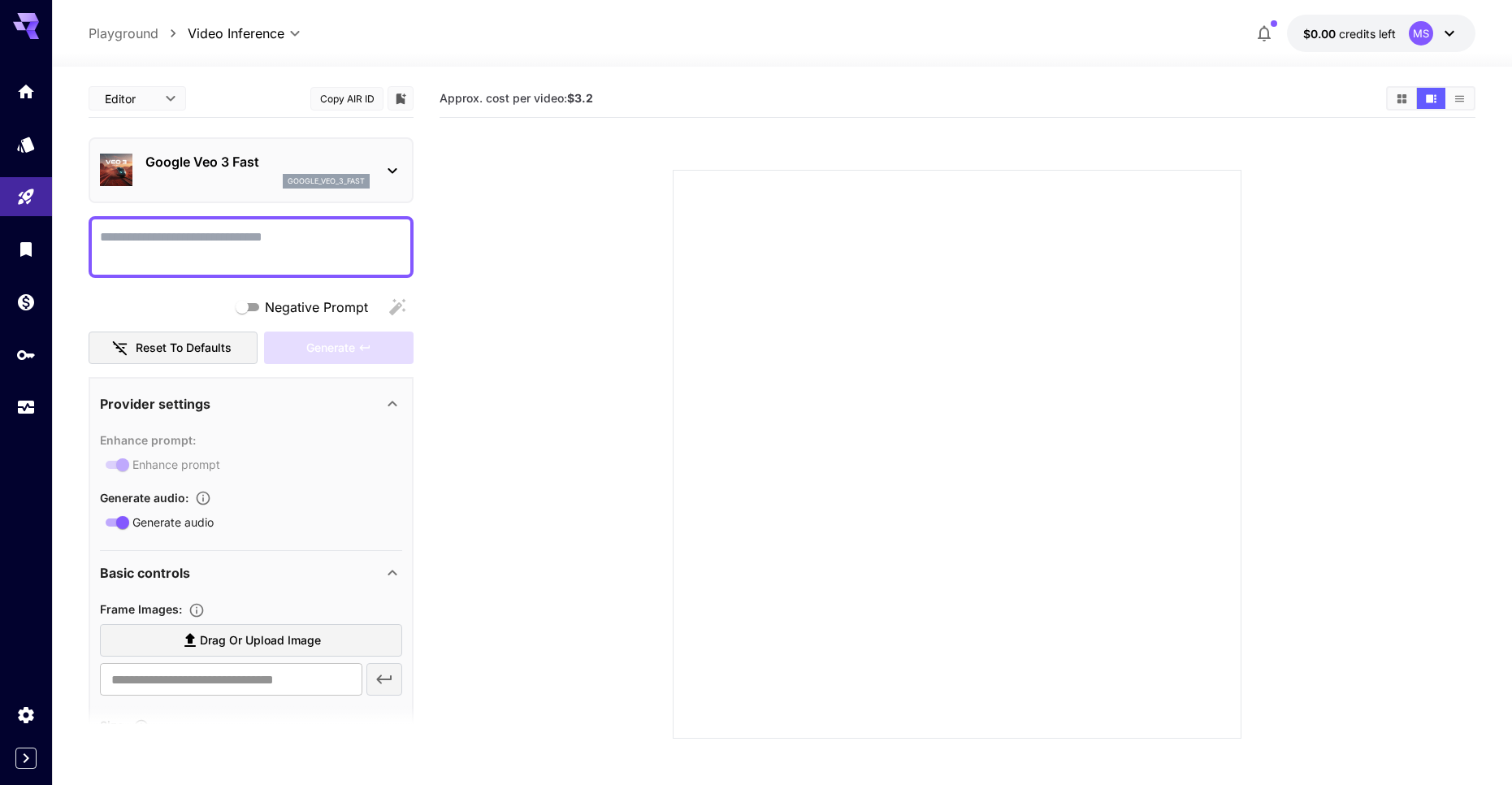 click on "Negative Prompt" at bounding box center (251, 247) 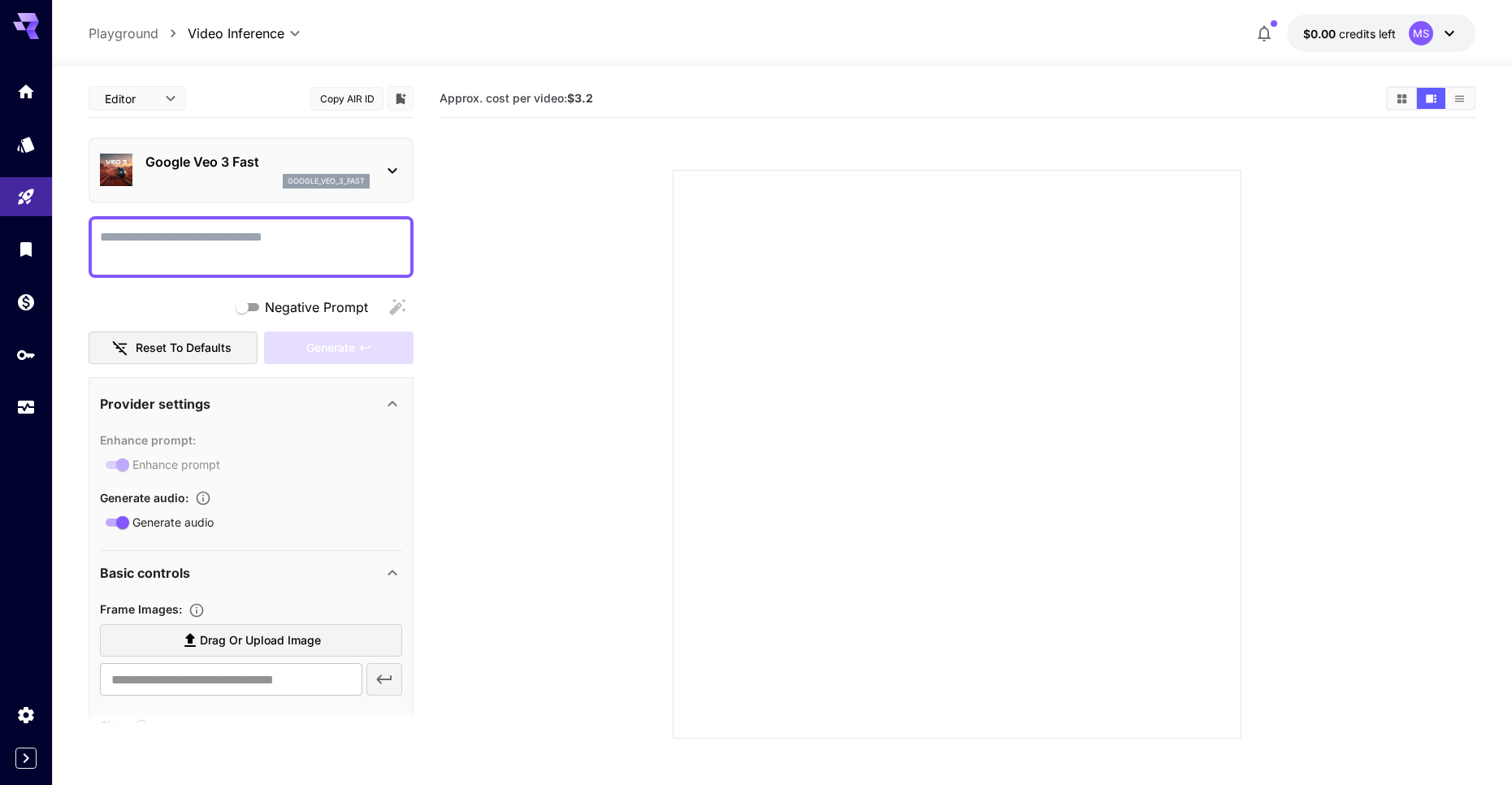 paste on "**********" 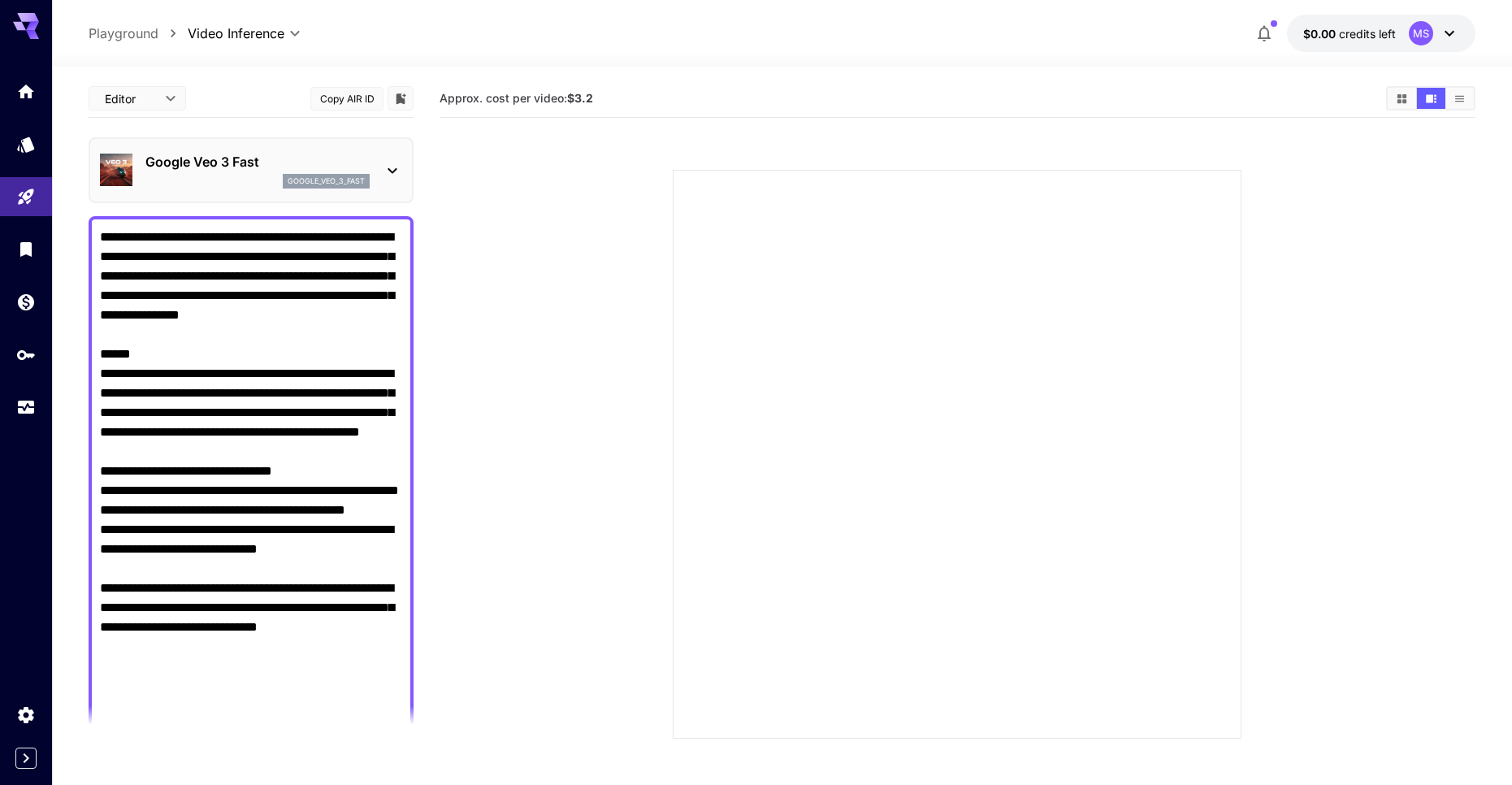 type on "**********" 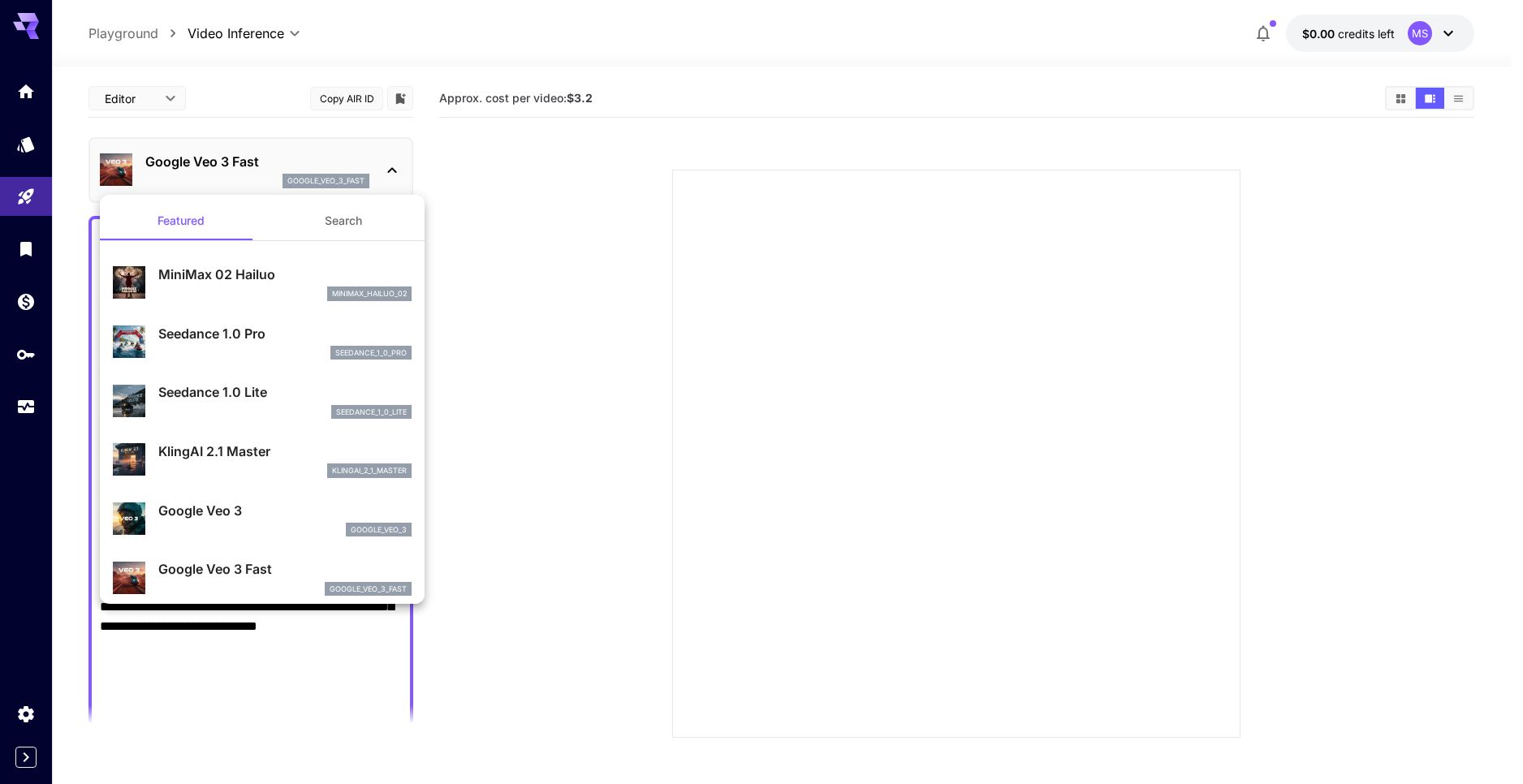click at bounding box center [762, 392] 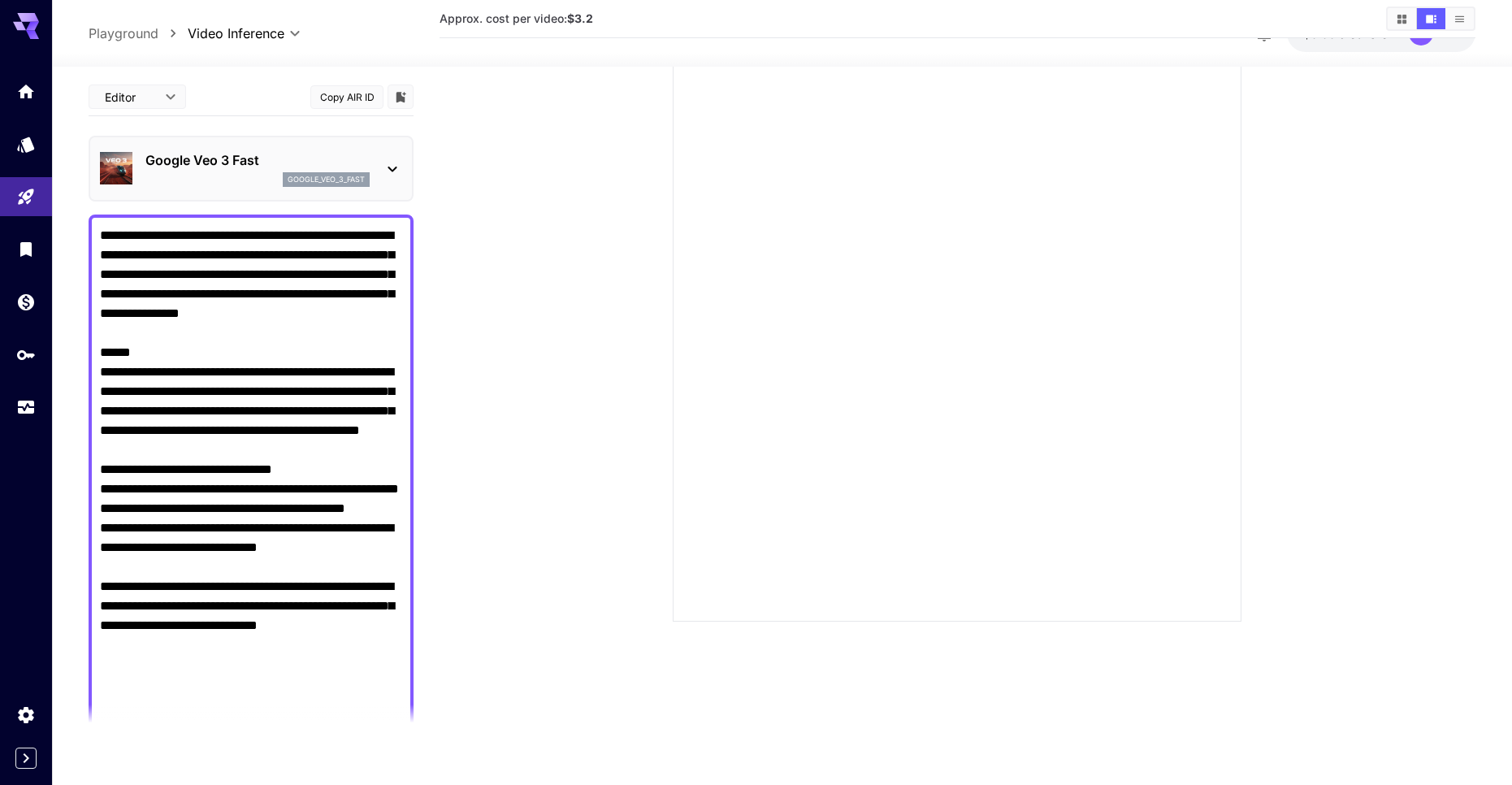 scroll, scrollTop: 128, scrollLeft: 0, axis: vertical 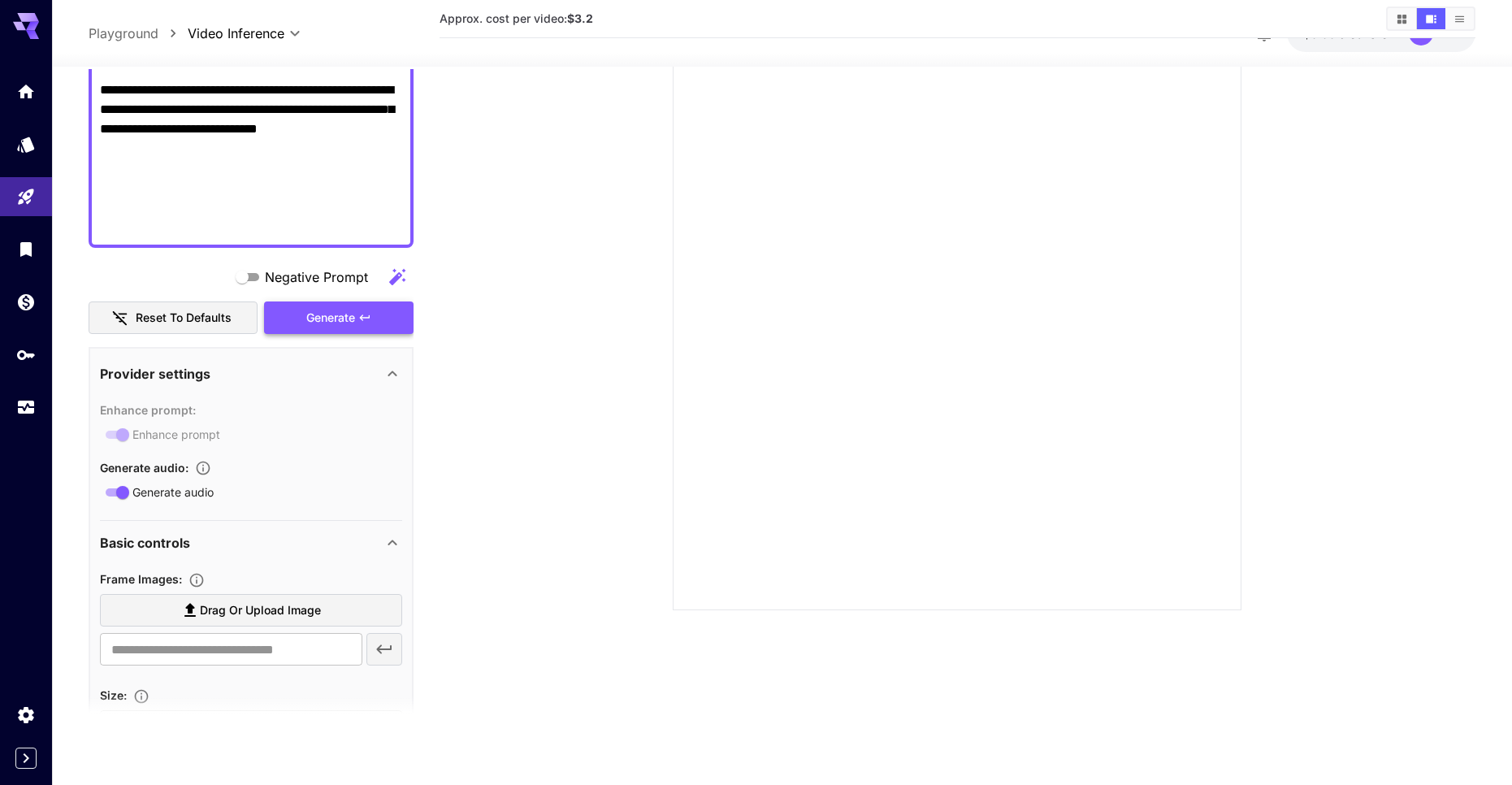 click on "Generate" at bounding box center (339, 318) 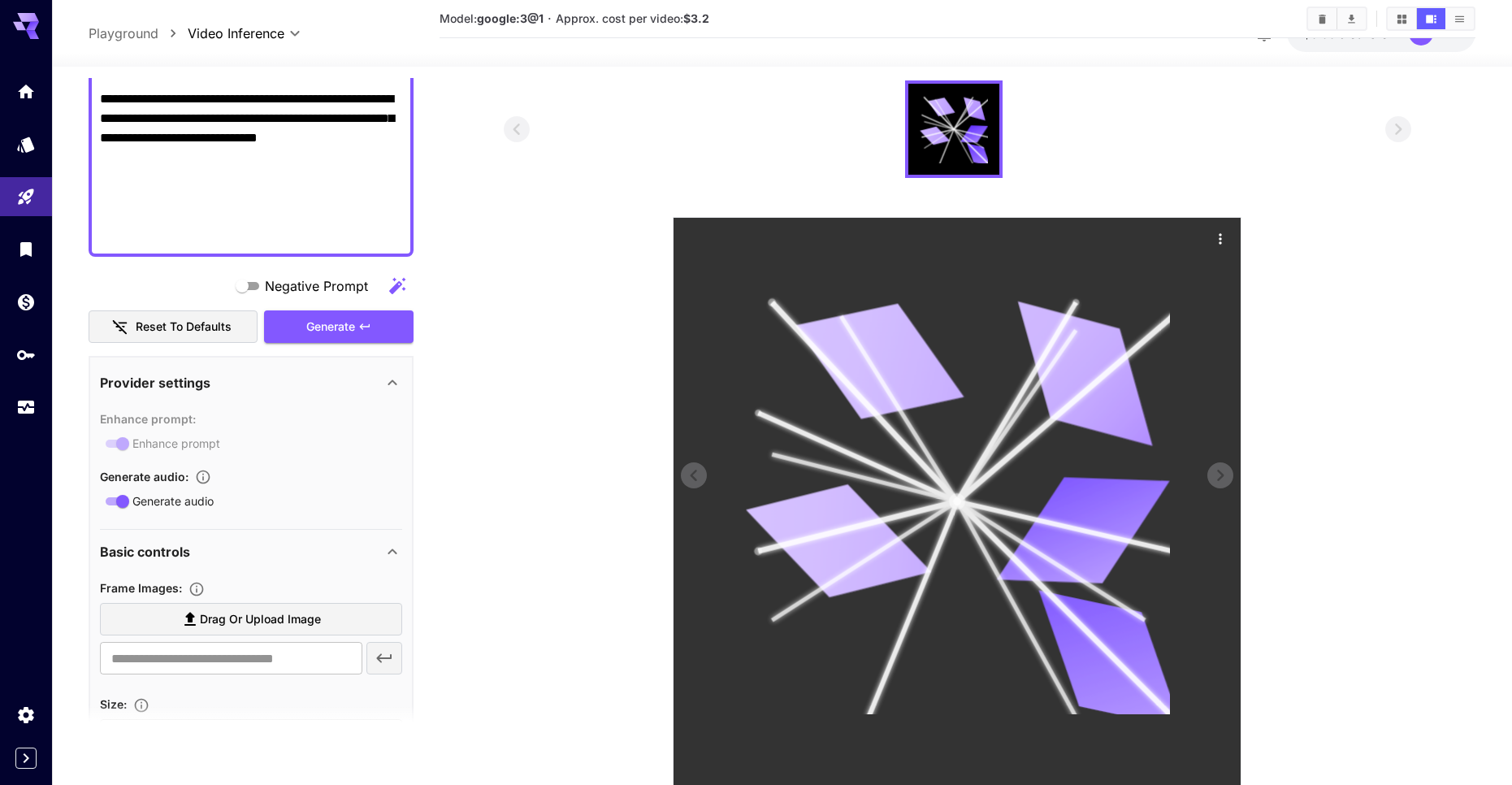 scroll, scrollTop: 178, scrollLeft: 0, axis: vertical 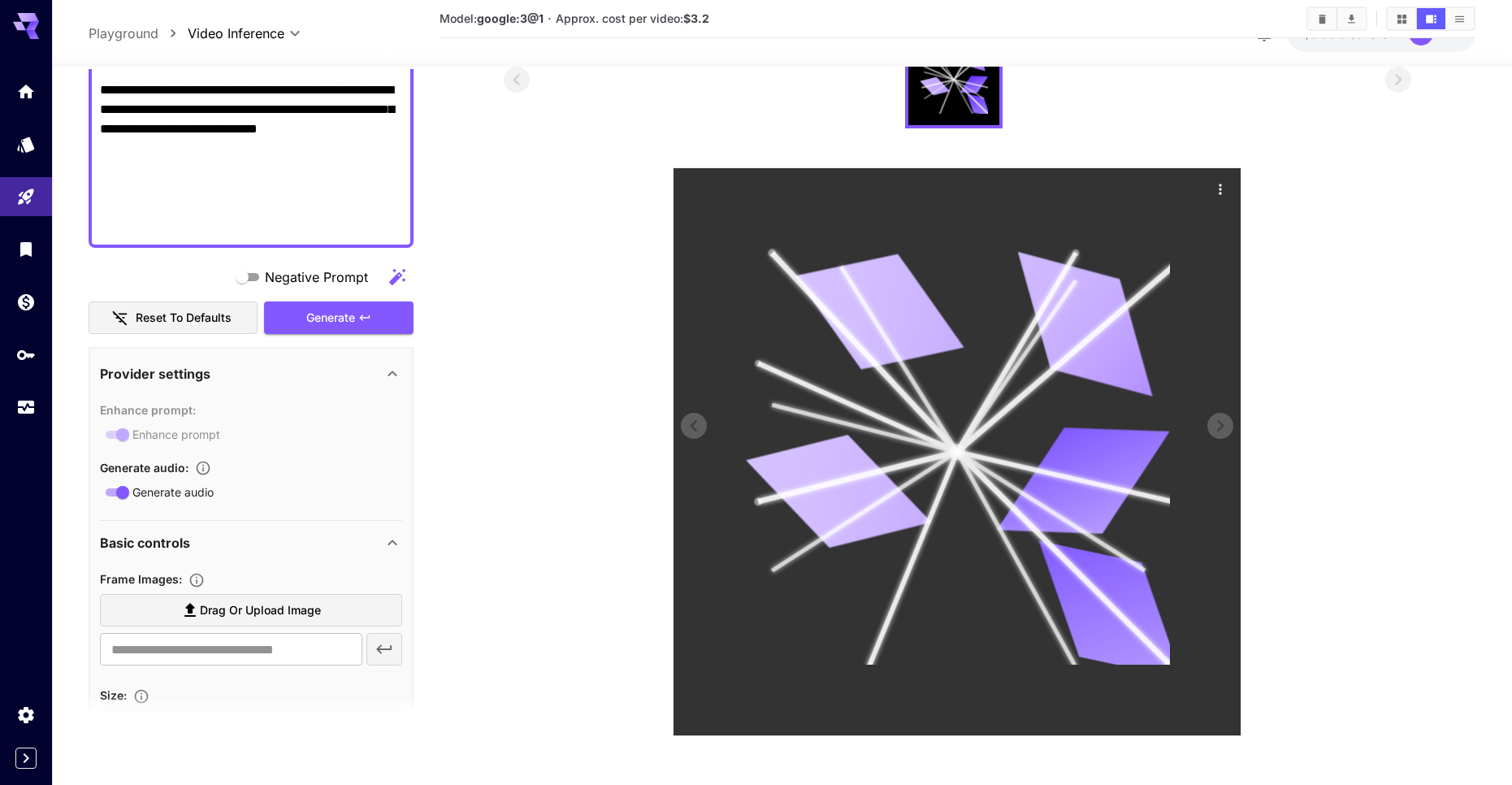 click 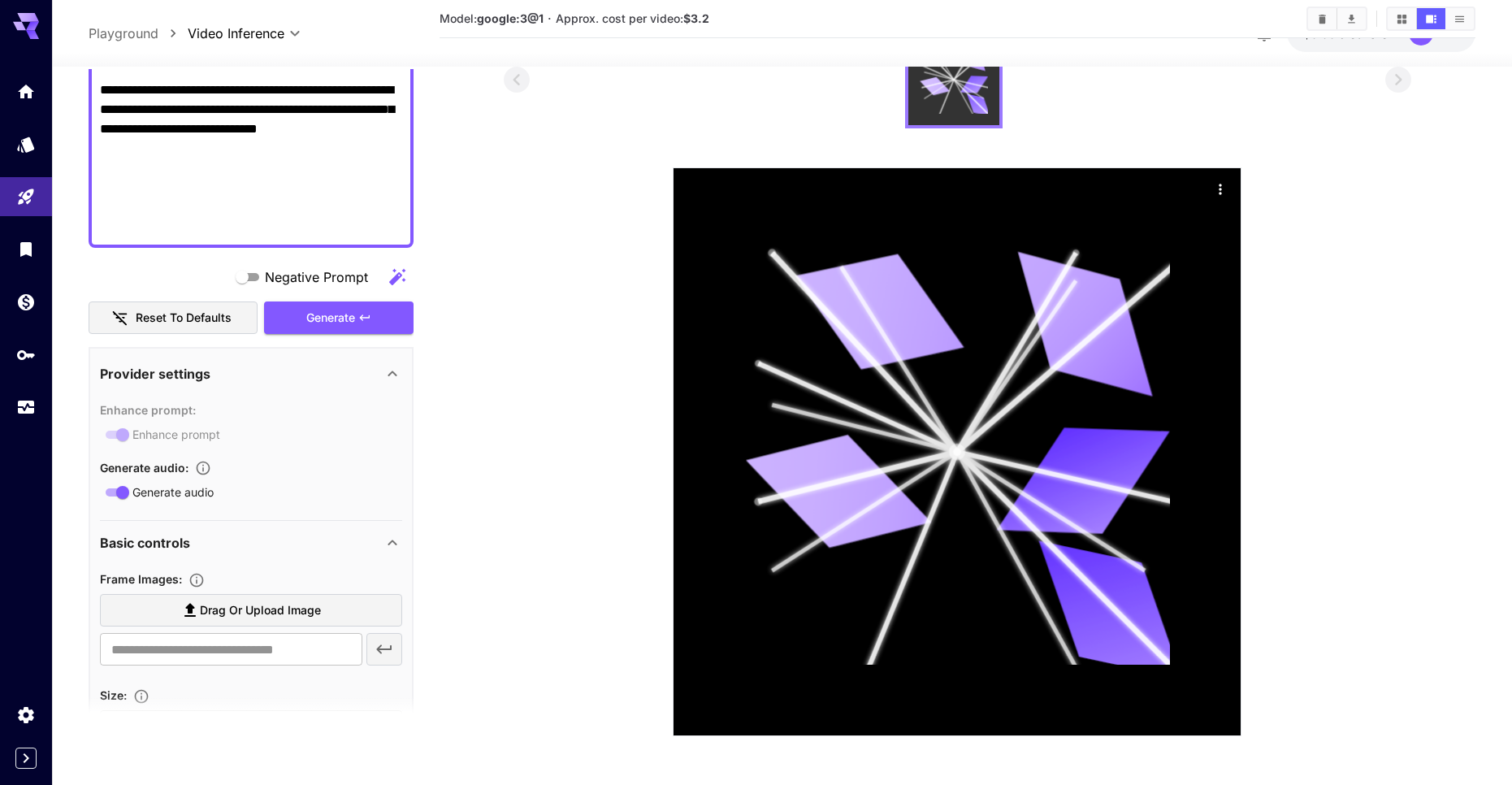 click at bounding box center [957, 384] 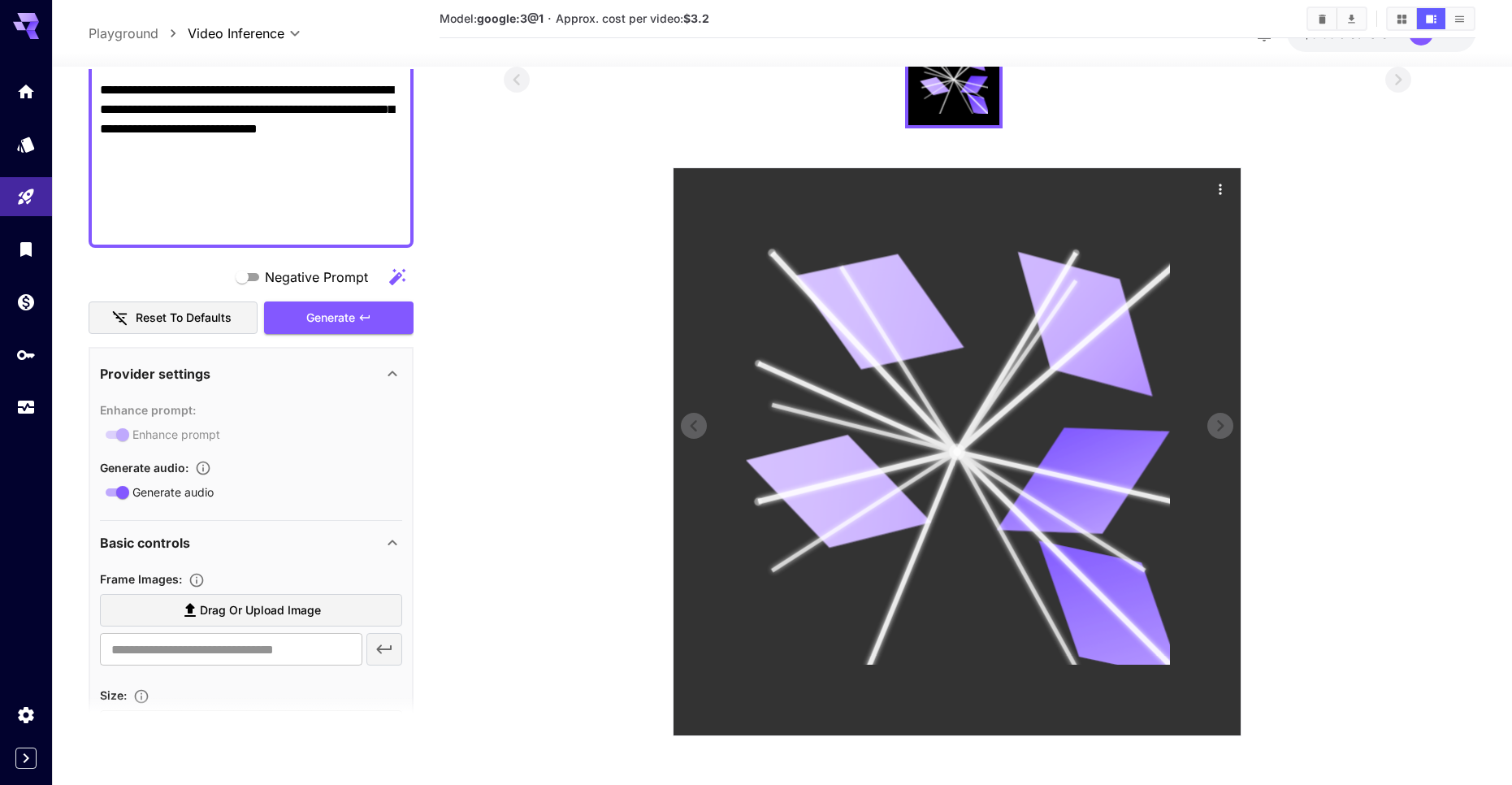 drag, startPoint x: 1031, startPoint y: 436, endPoint x: 909, endPoint y: 329, distance: 162.2745 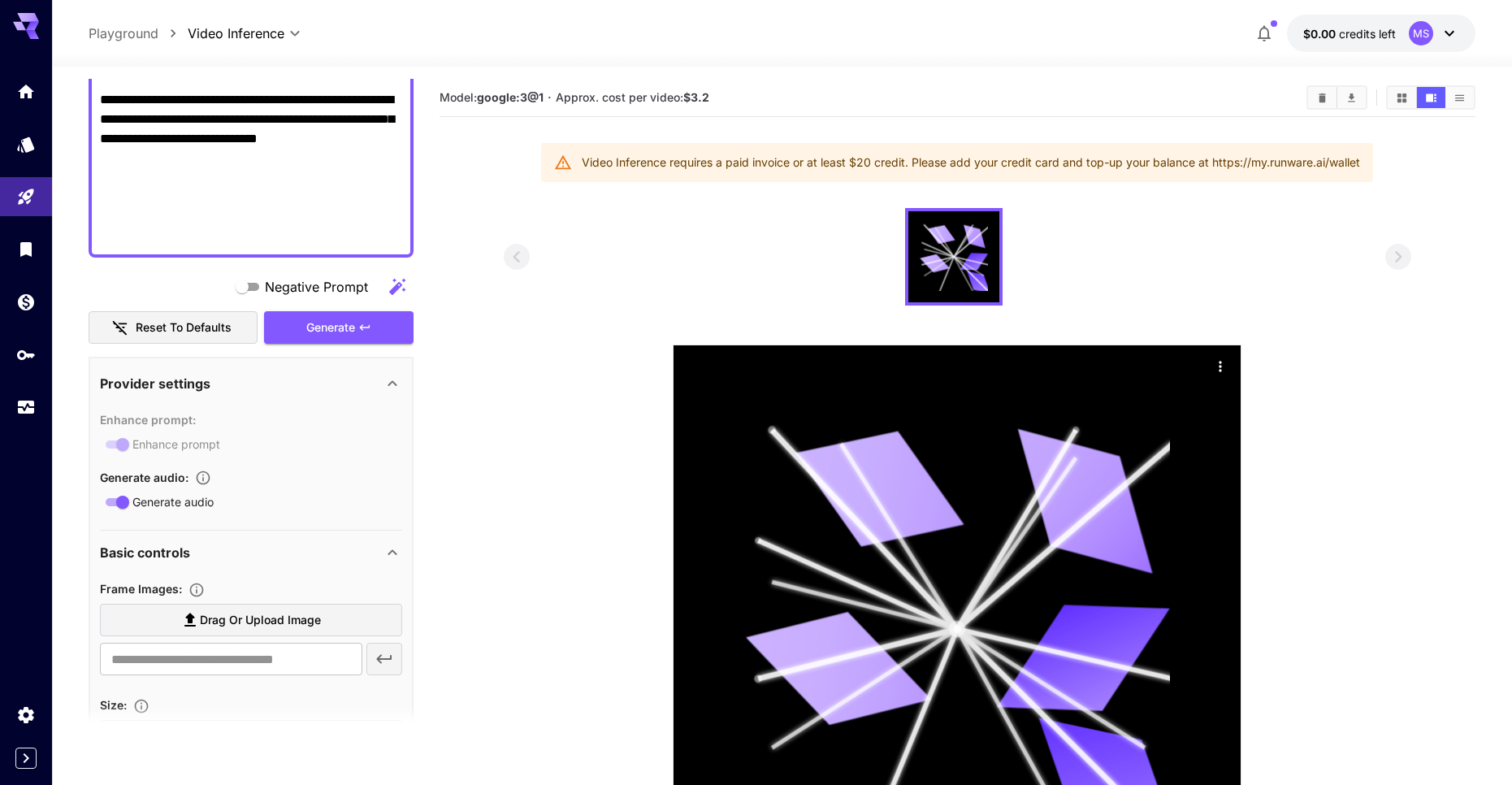 scroll, scrollTop: 0, scrollLeft: 0, axis: both 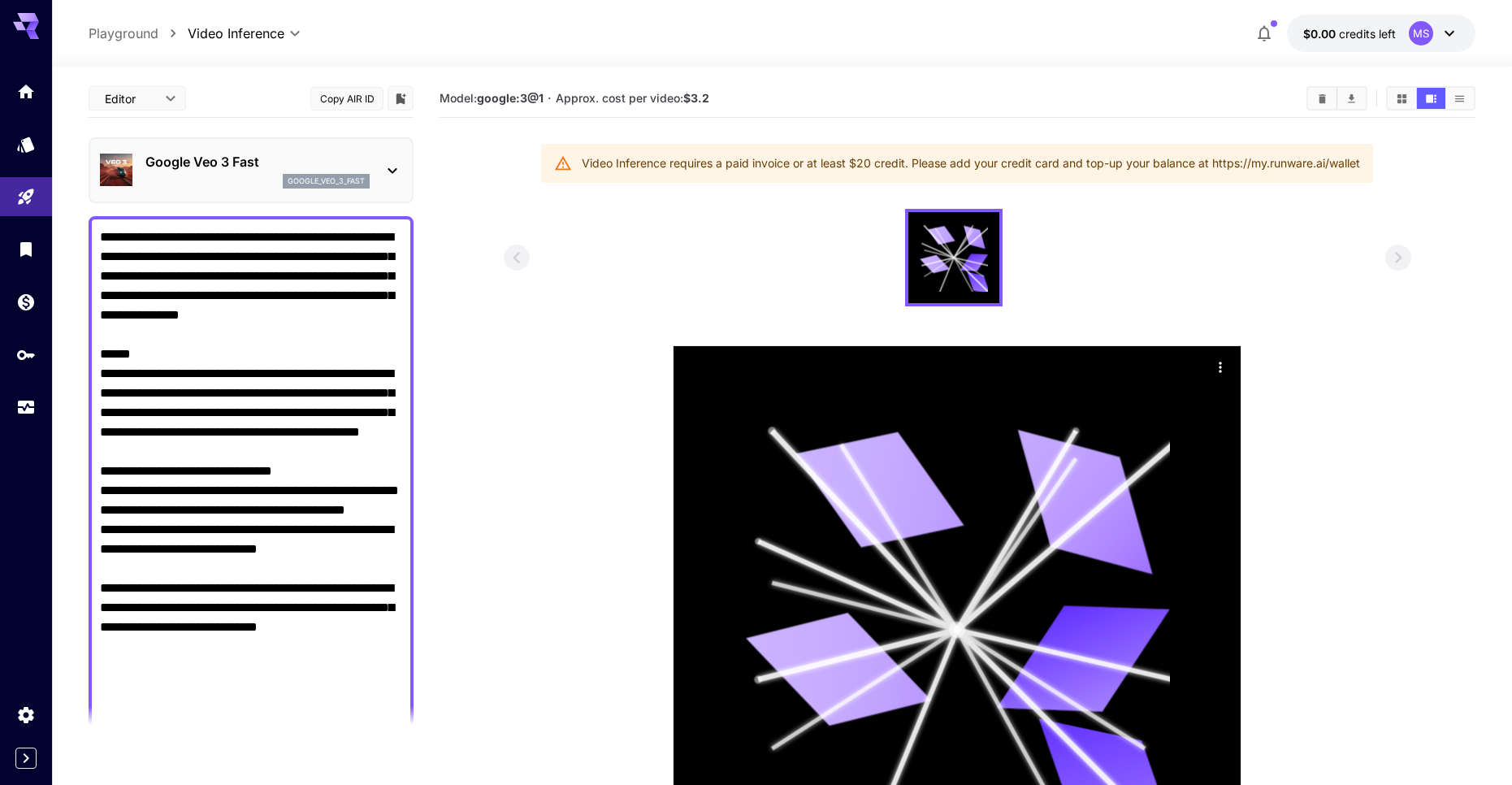 click 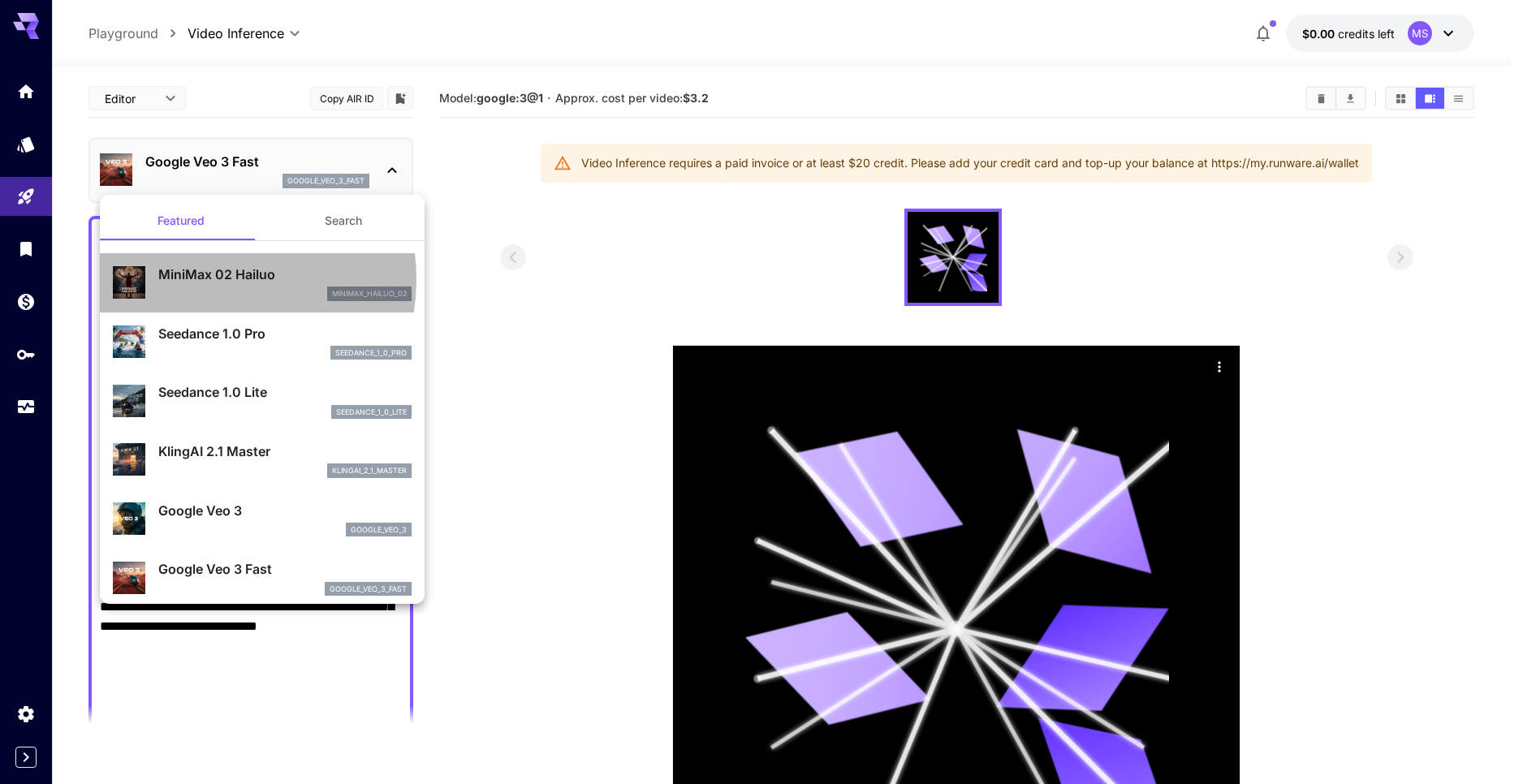 click on "MiniMax 02 Hailuo" at bounding box center [285, 274] 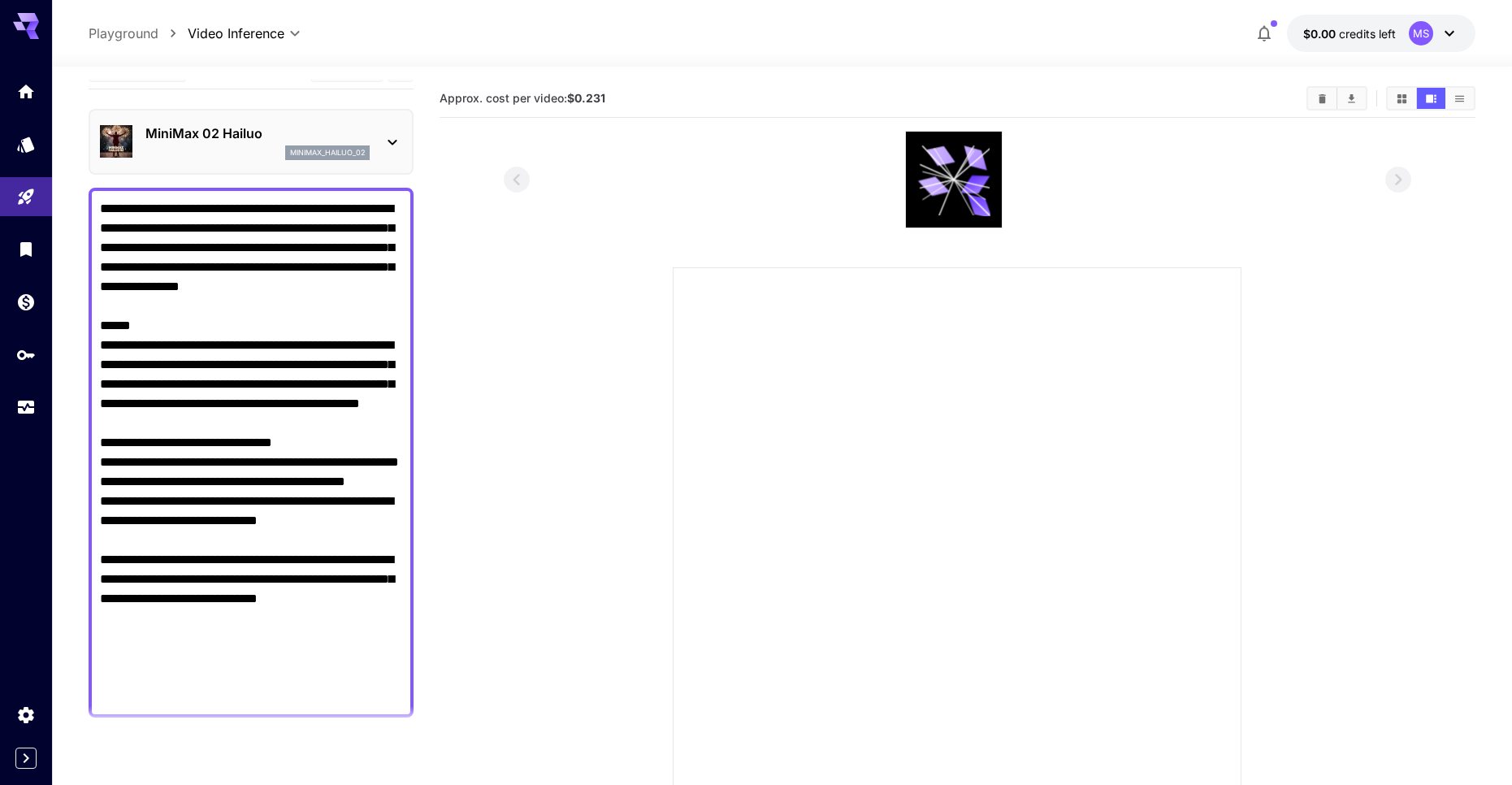 scroll, scrollTop: 0, scrollLeft: 0, axis: both 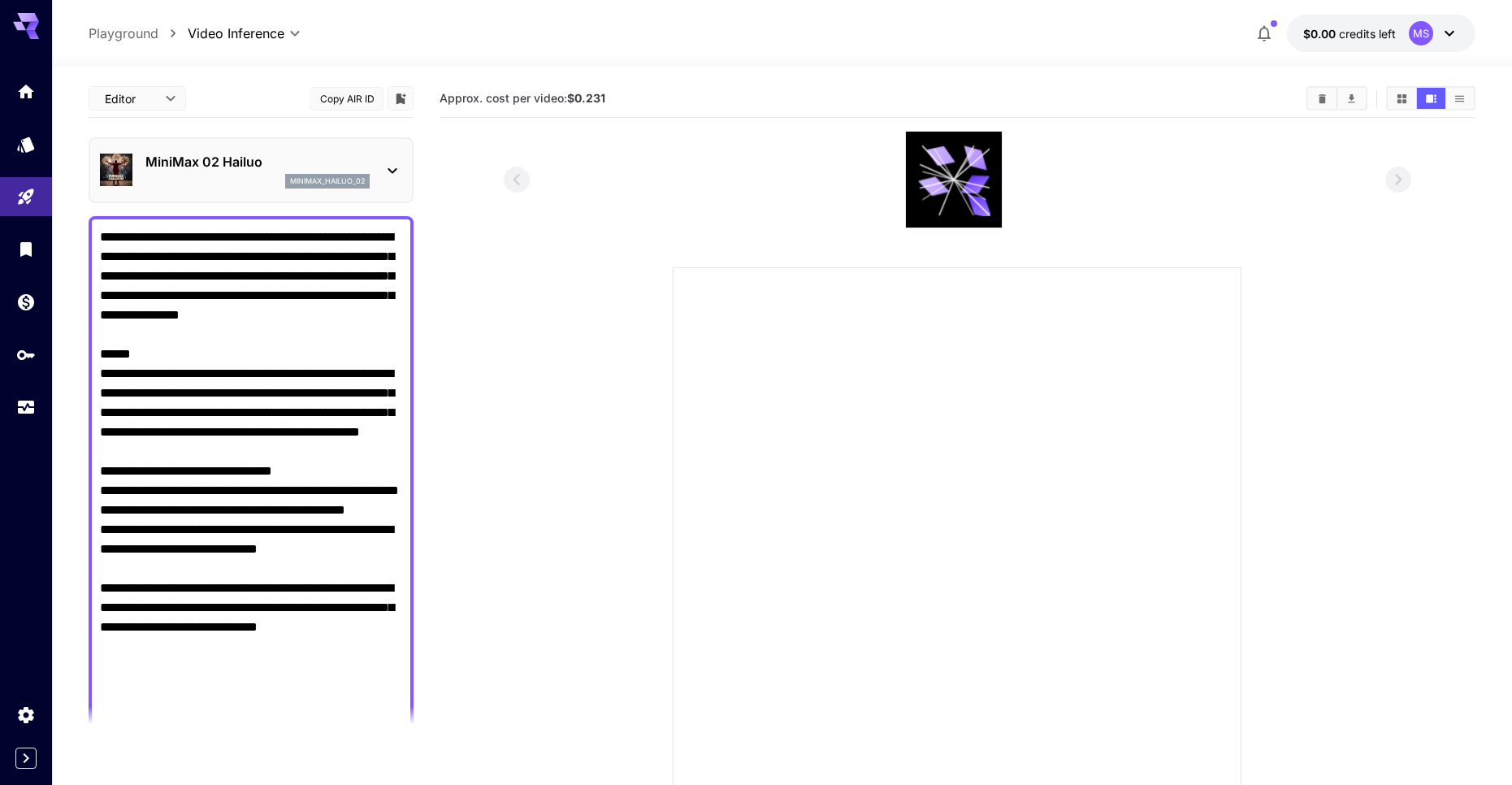 click 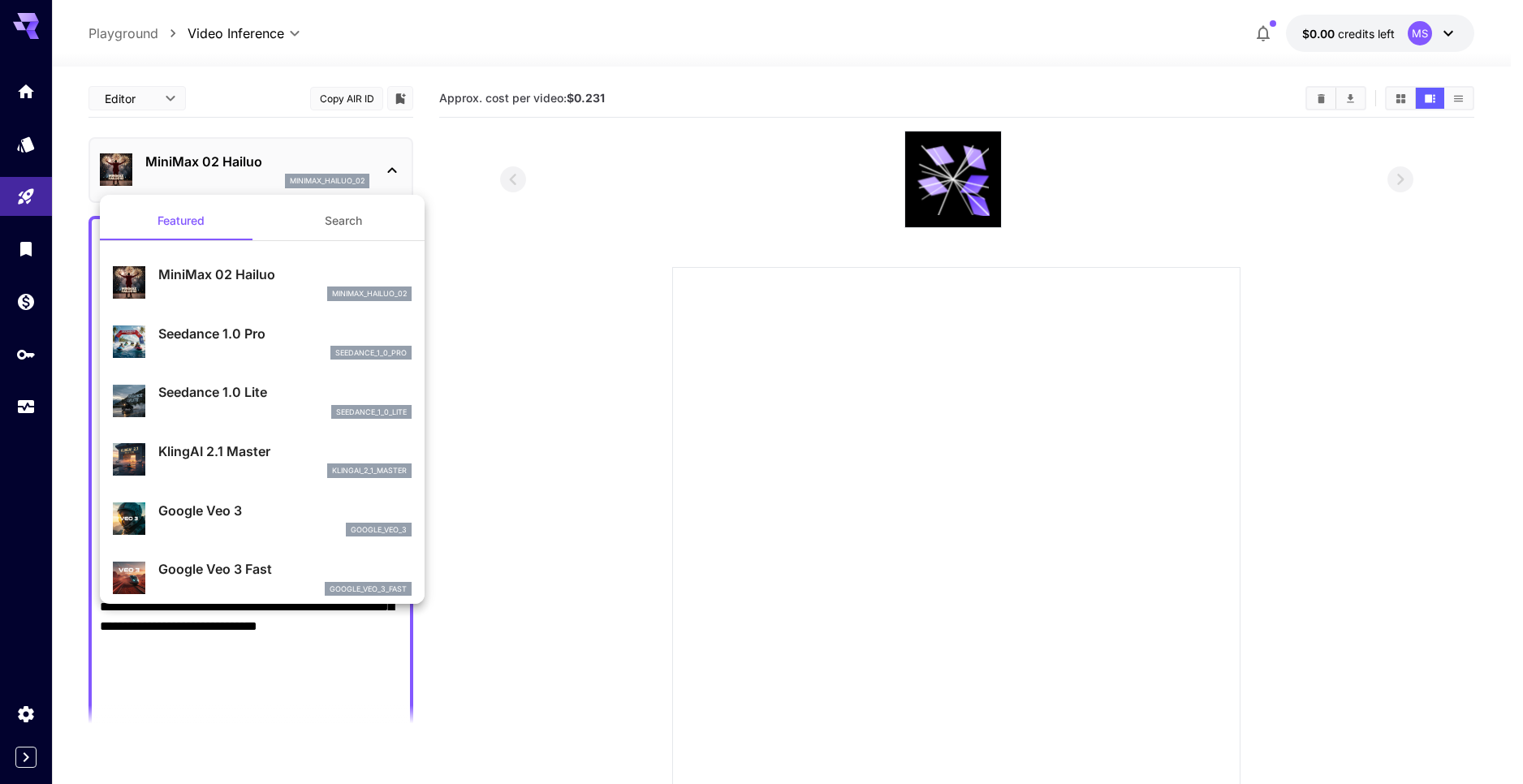click on "Seedance 1.0 Pro seedance_1_0_pro" at bounding box center [285, 342] 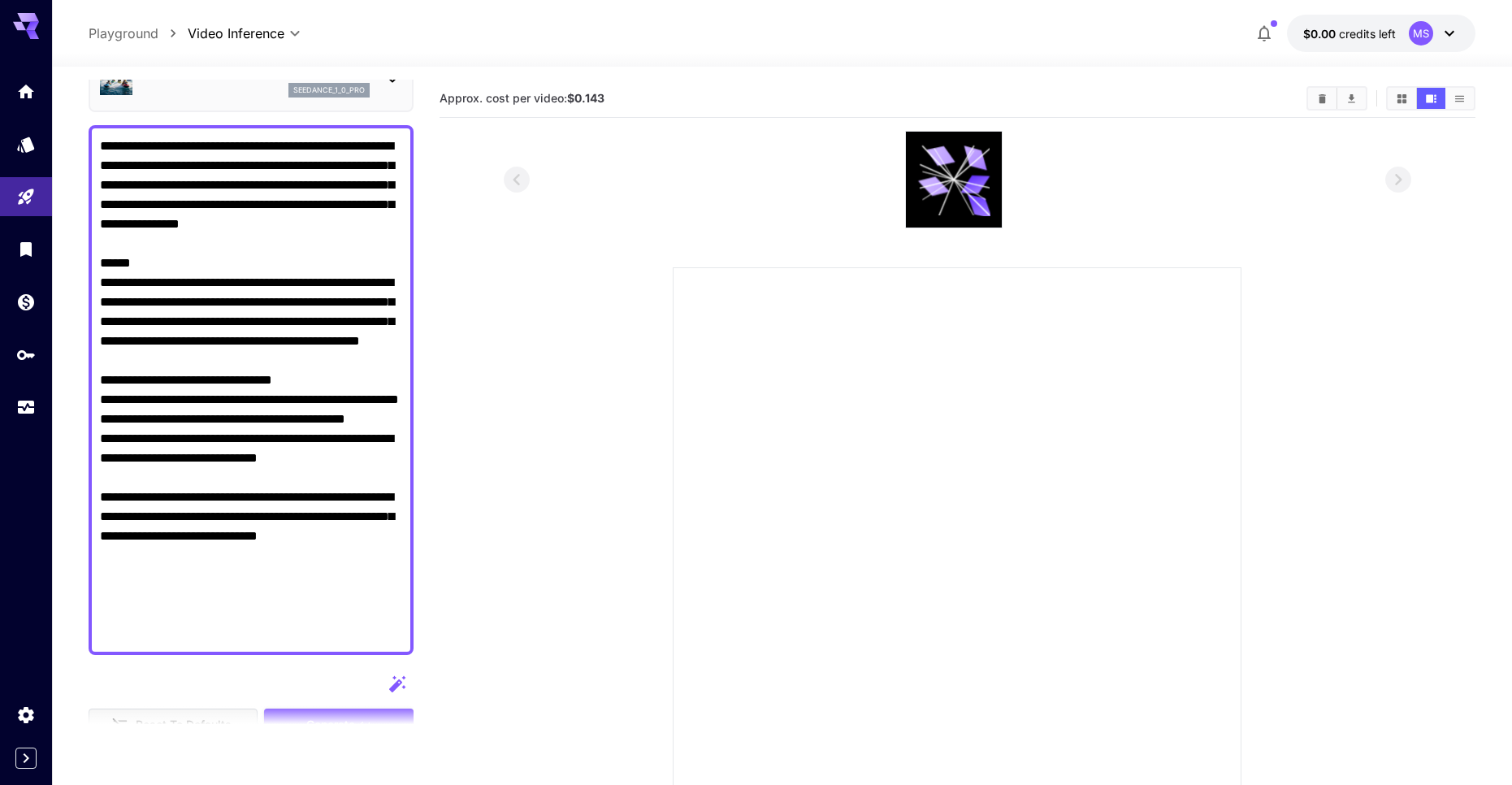 scroll, scrollTop: 406, scrollLeft: 0, axis: vertical 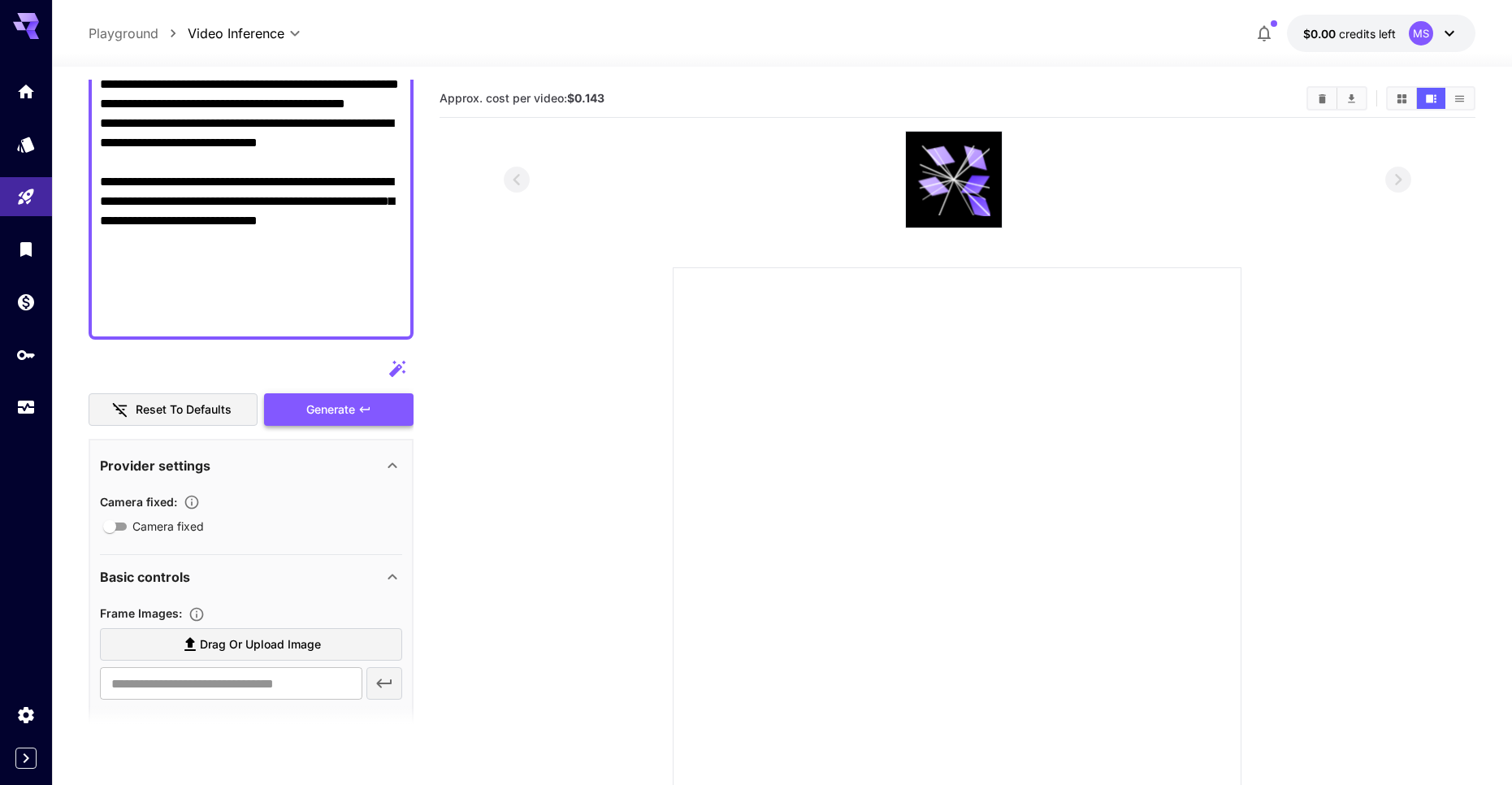 click on "Generate" at bounding box center (339, 410) 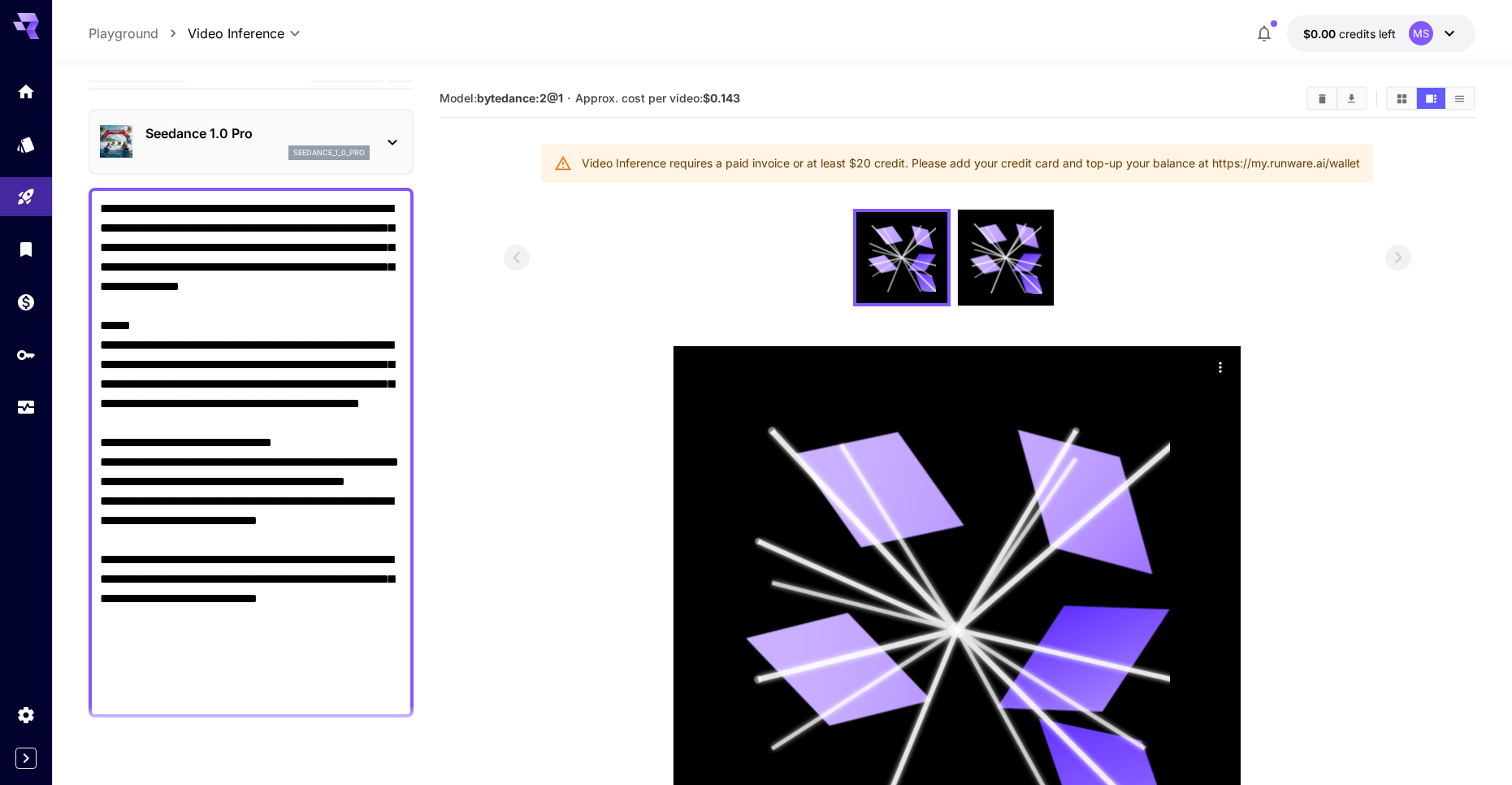scroll, scrollTop: 0, scrollLeft: 0, axis: both 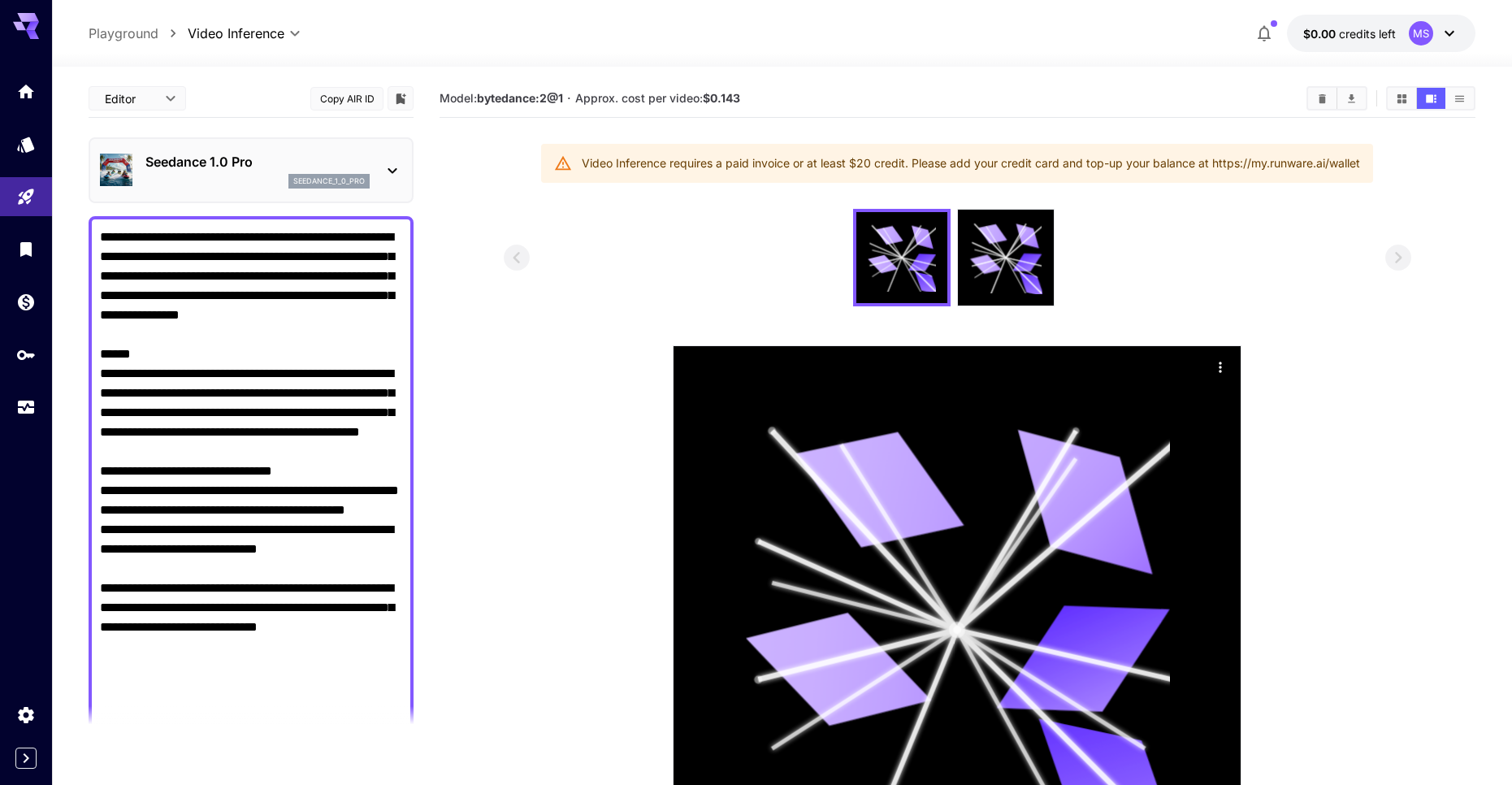 click 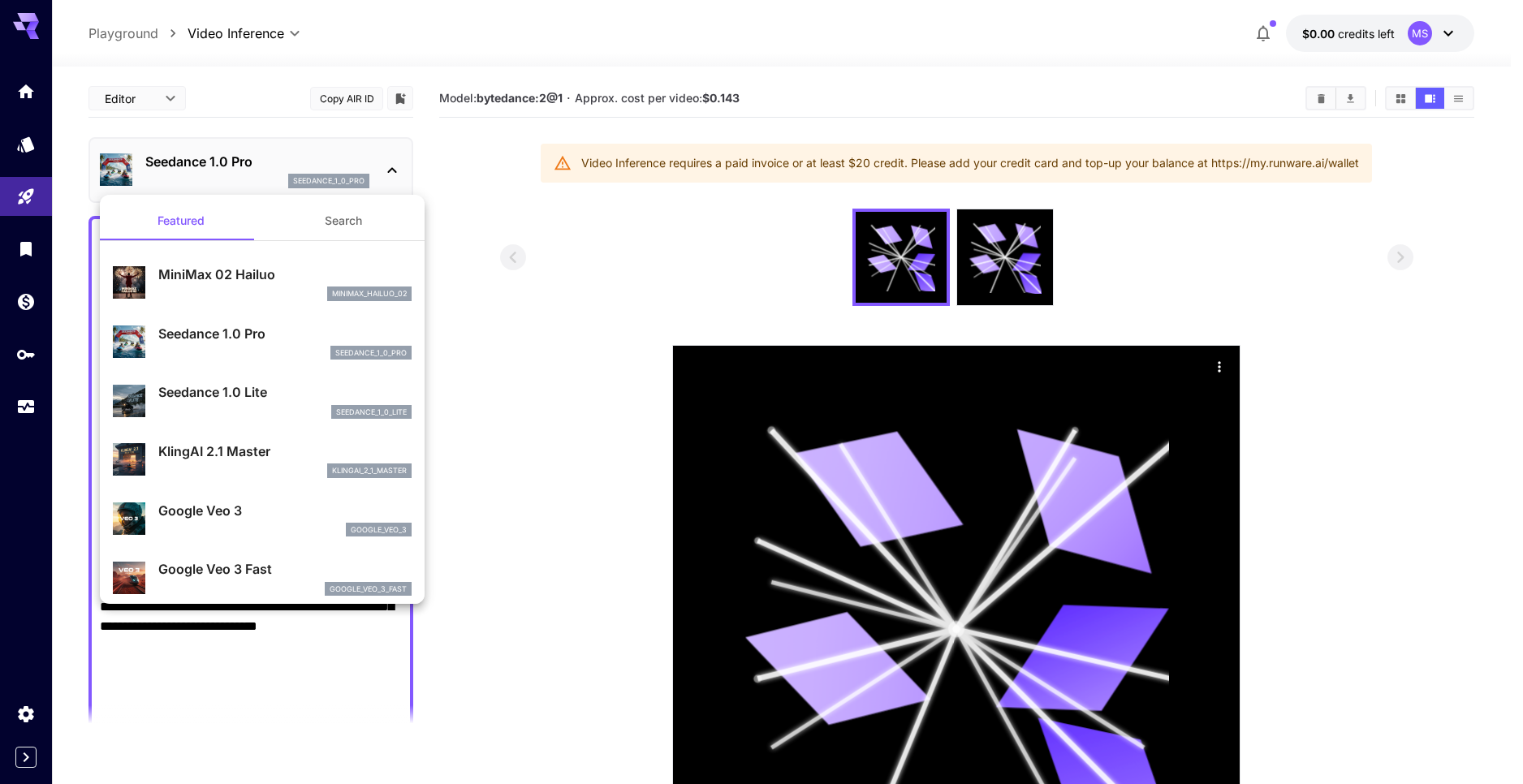 click on "KlingAI 2.1 Master" at bounding box center (285, 451) 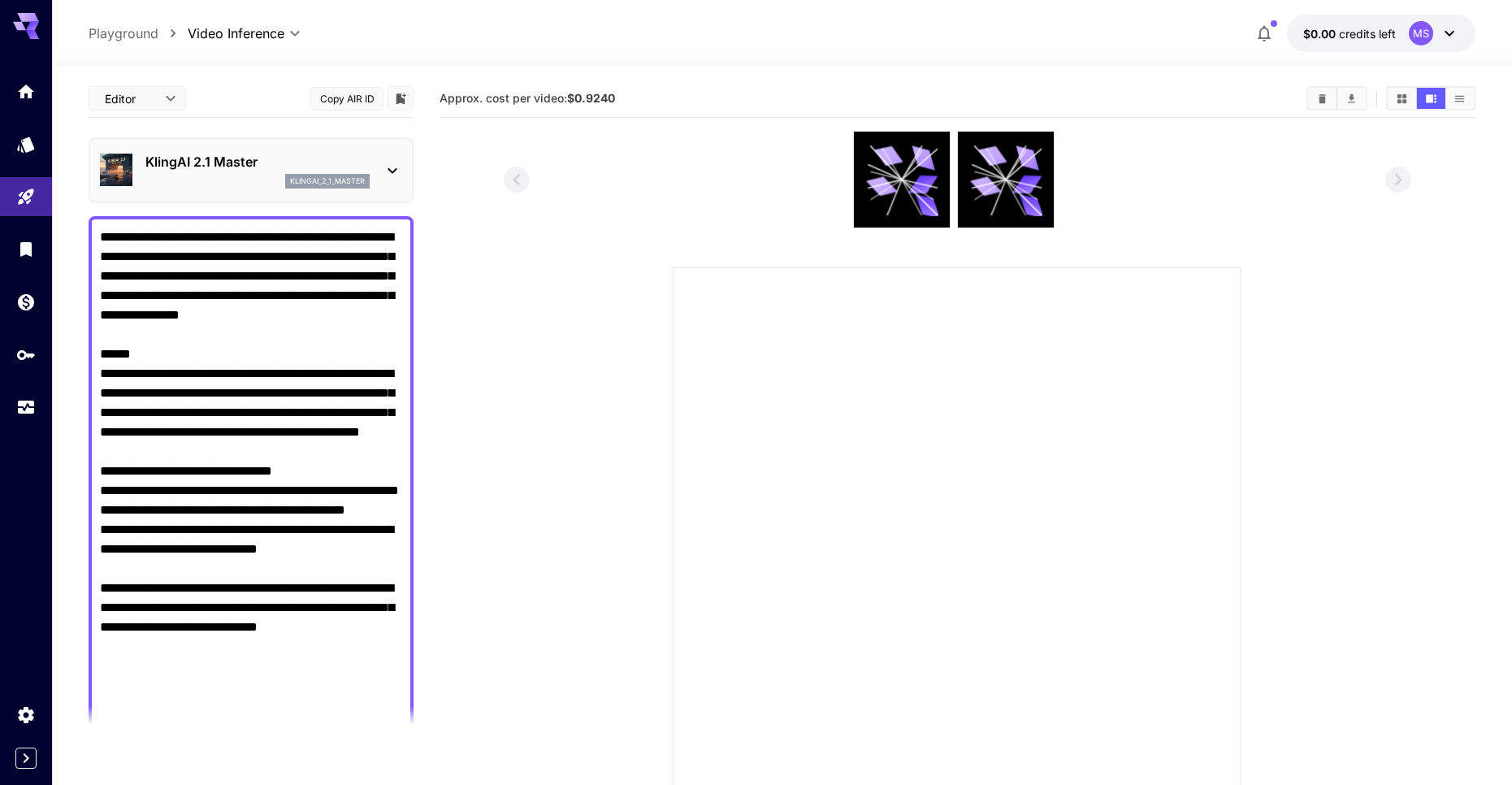 scroll, scrollTop: 244, scrollLeft: 0, axis: vertical 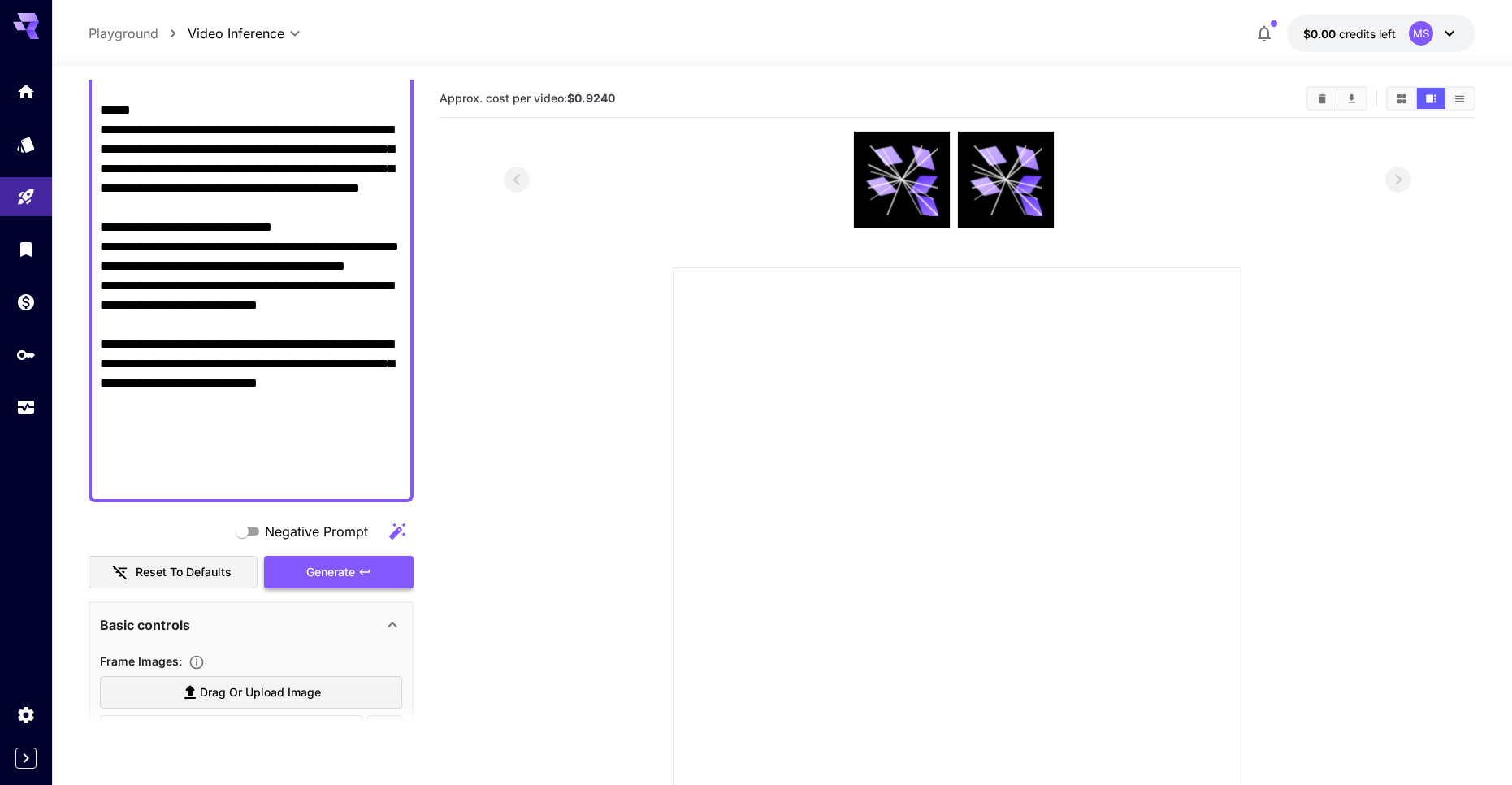 click on "Generate" at bounding box center (339, 572) 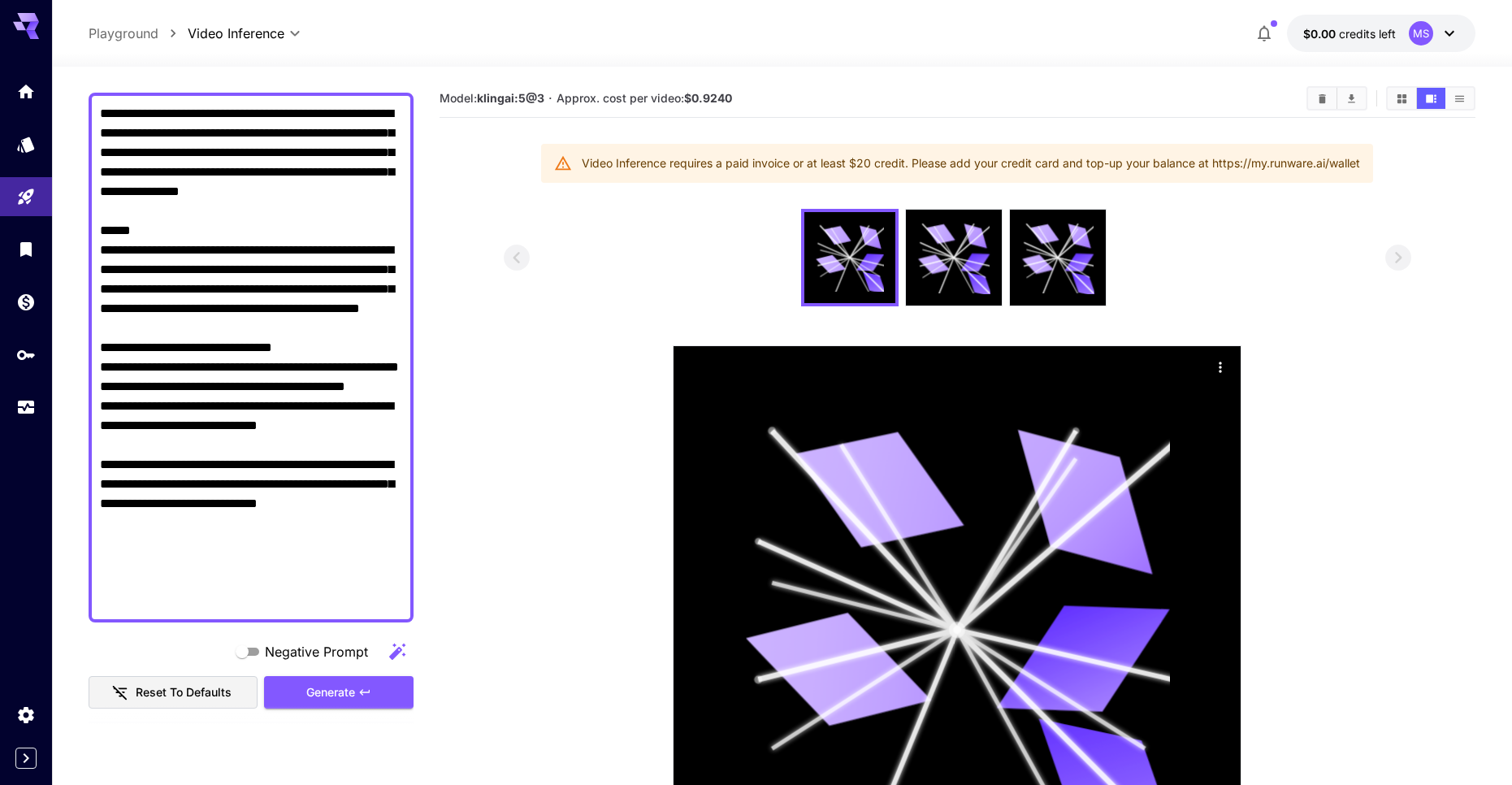 scroll, scrollTop: 0, scrollLeft: 0, axis: both 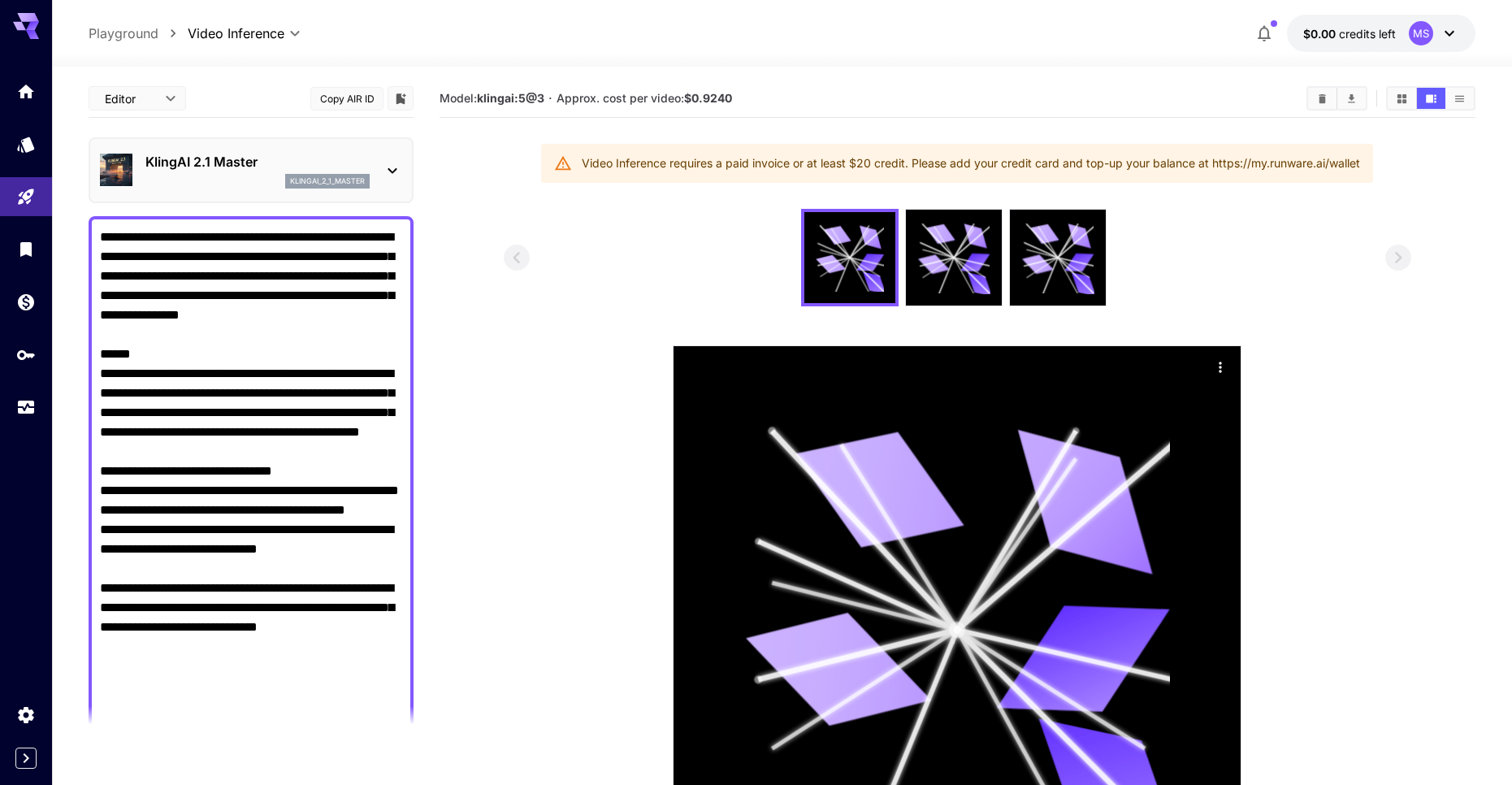 click on "KlingAI 2.1 Master klingai_2_1_master" at bounding box center (251, 170) 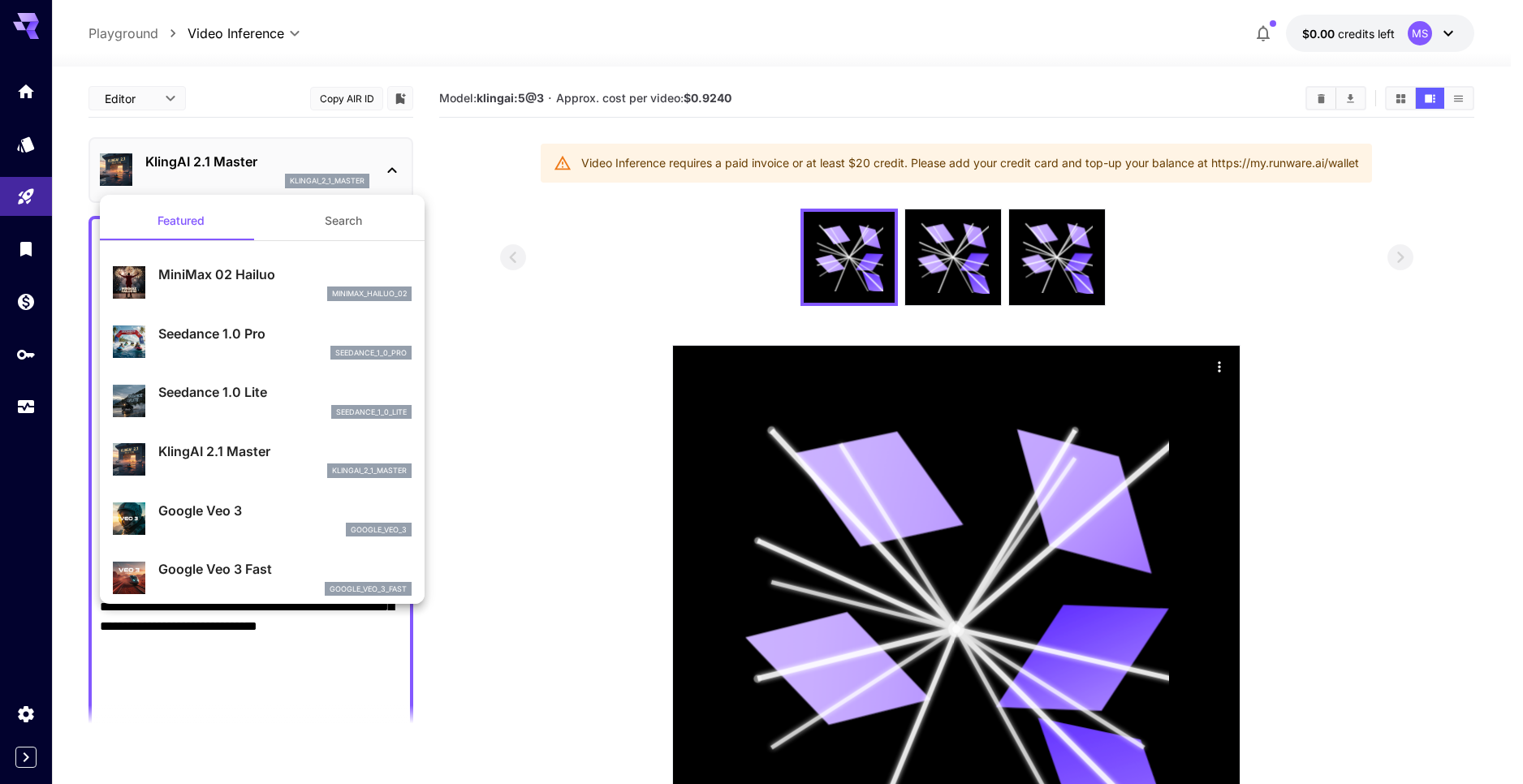 click on "Google Veo 3 google_veo_3" at bounding box center [285, 519] 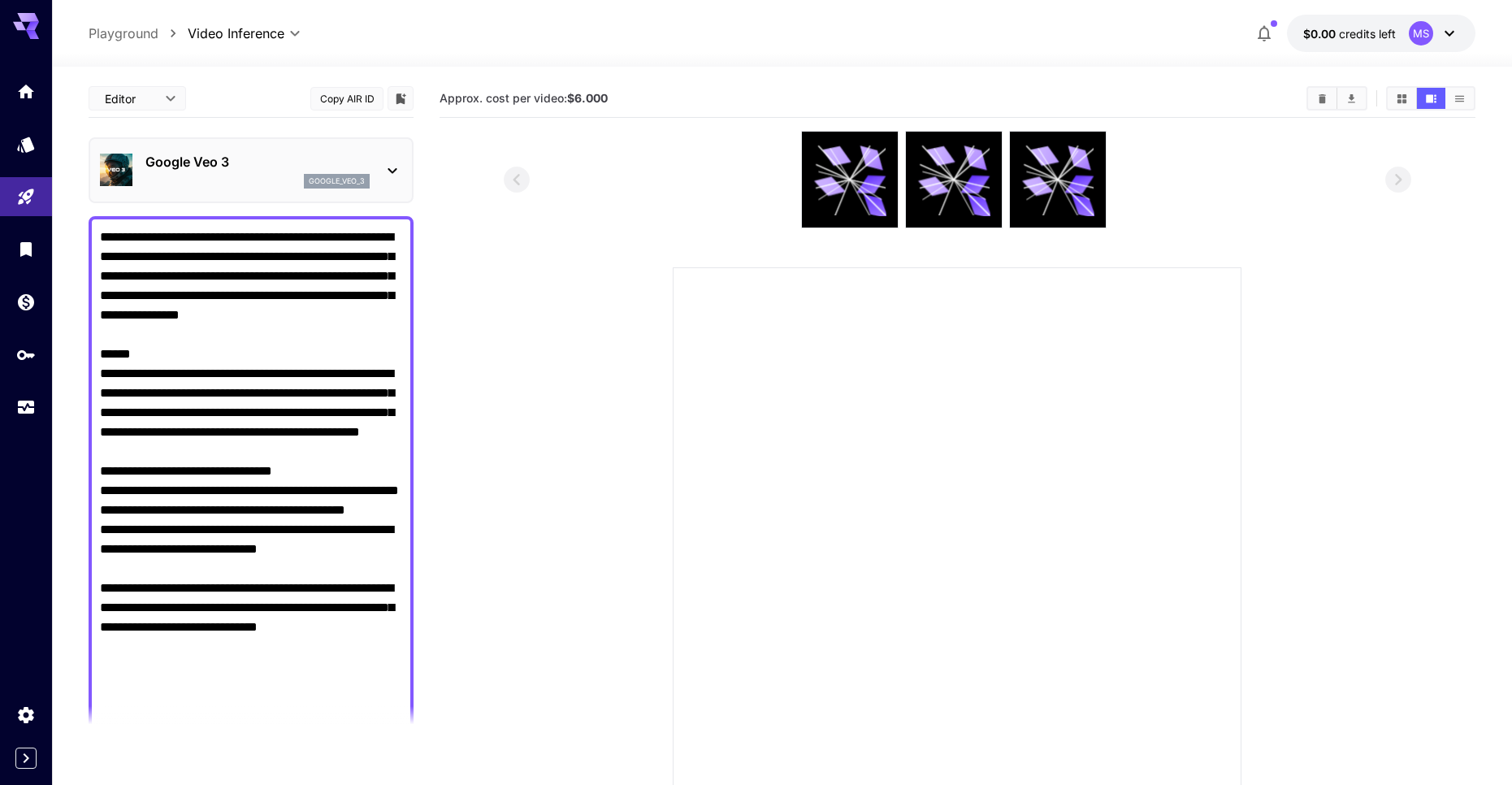 scroll, scrollTop: 325, scrollLeft: 0, axis: vertical 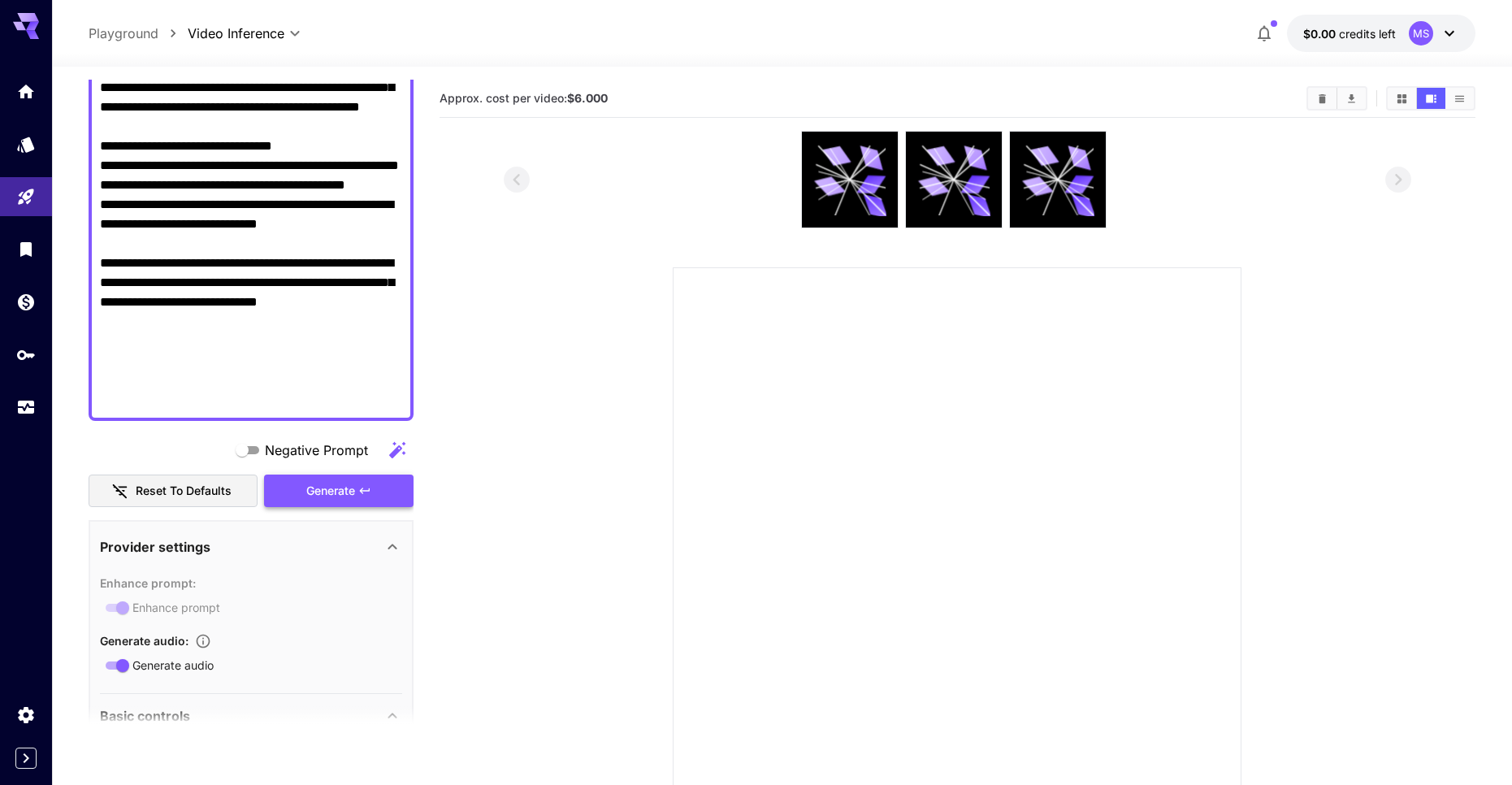 click on "Generate" at bounding box center [339, 491] 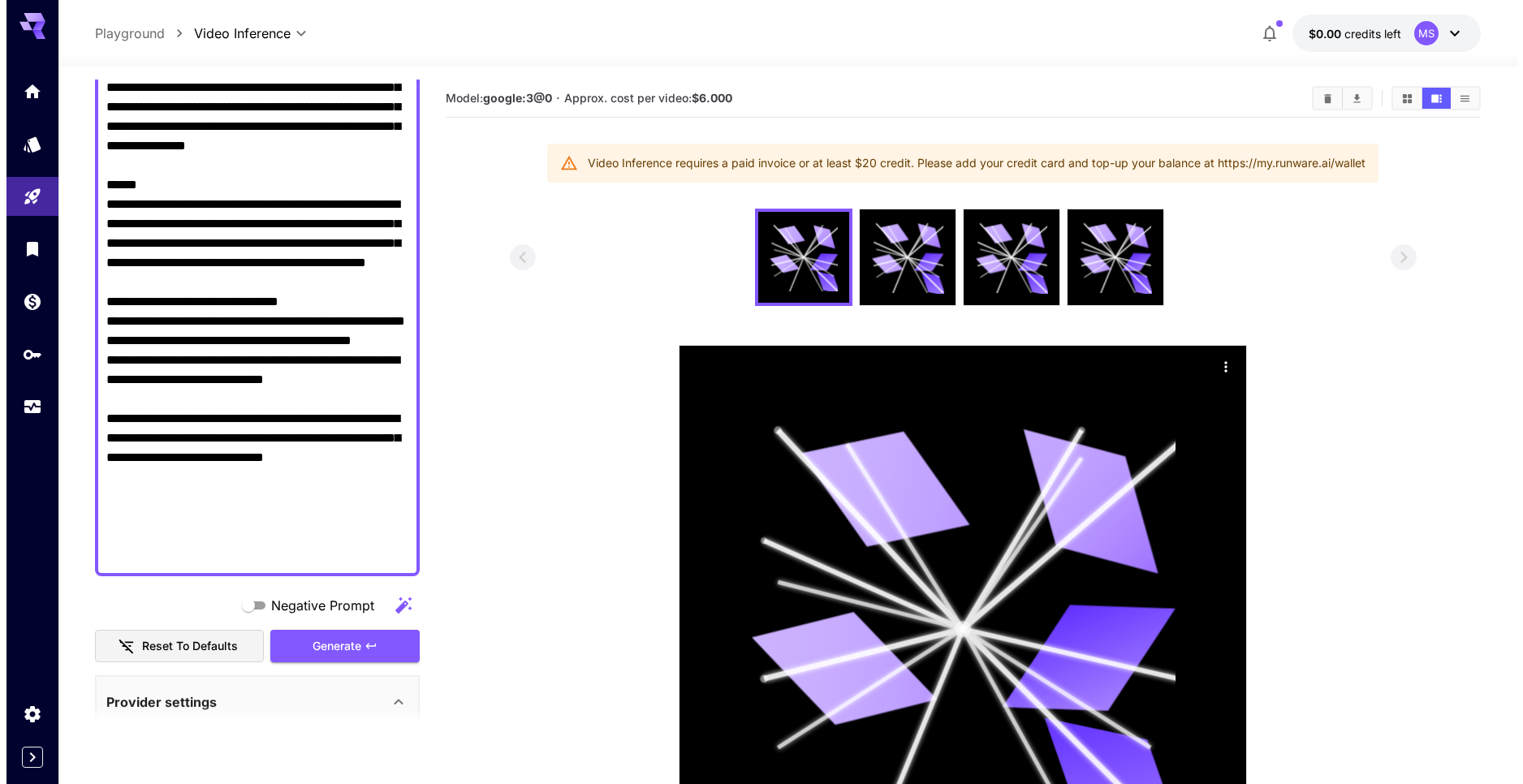 scroll, scrollTop: 0, scrollLeft: 0, axis: both 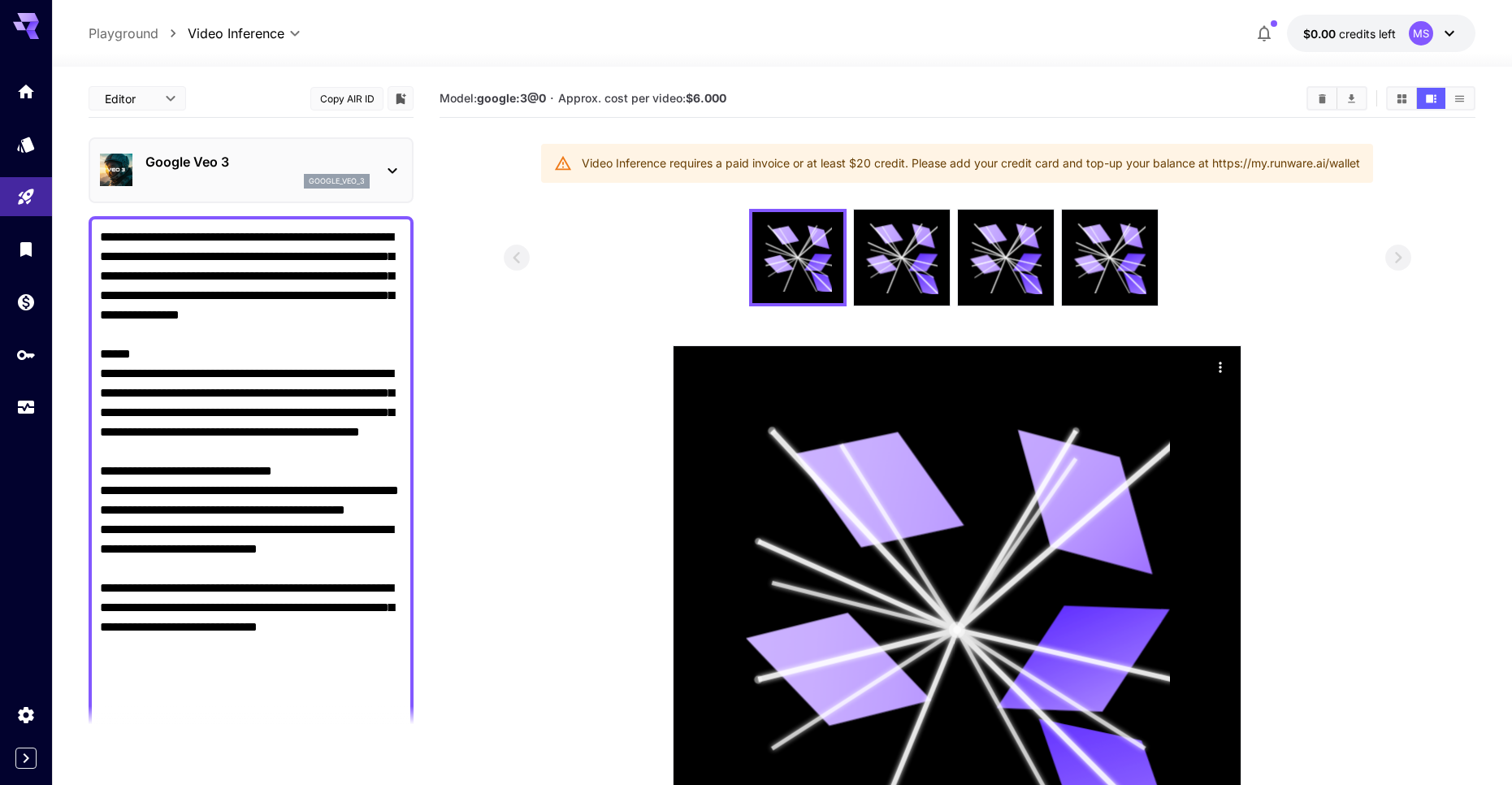 click 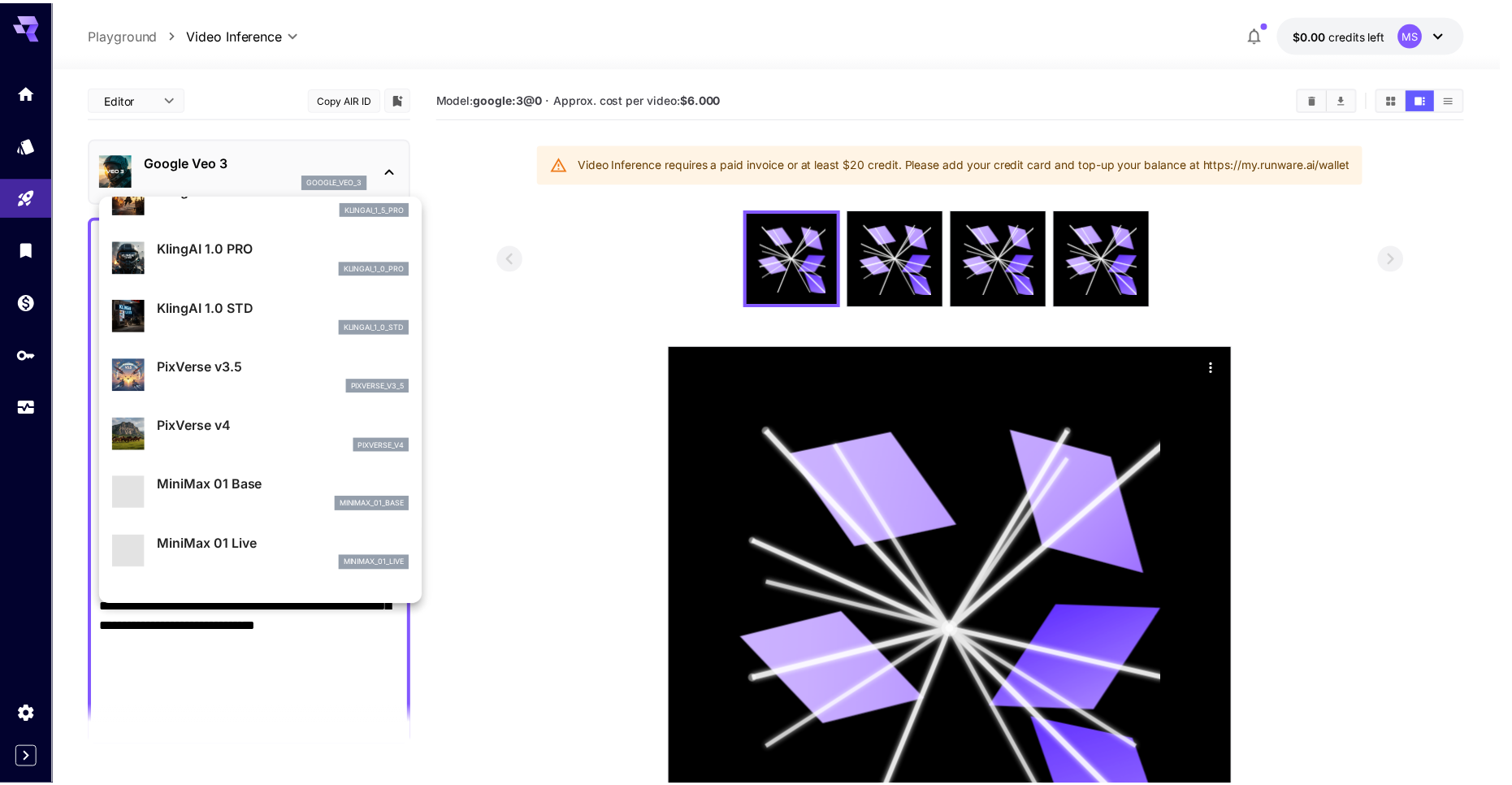 scroll, scrollTop: 975, scrollLeft: 0, axis: vertical 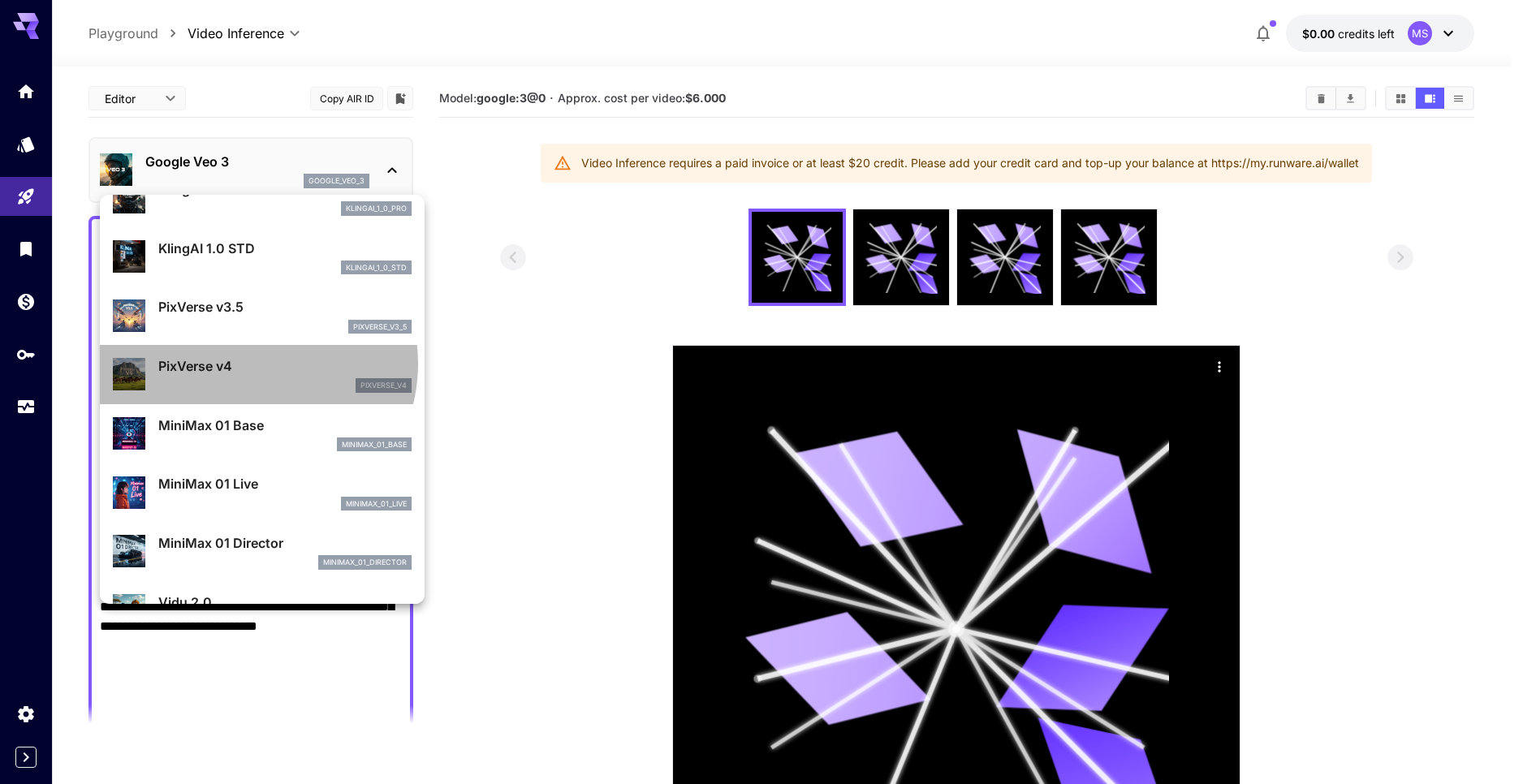 click on "PixVerse v4" at bounding box center [285, 366] 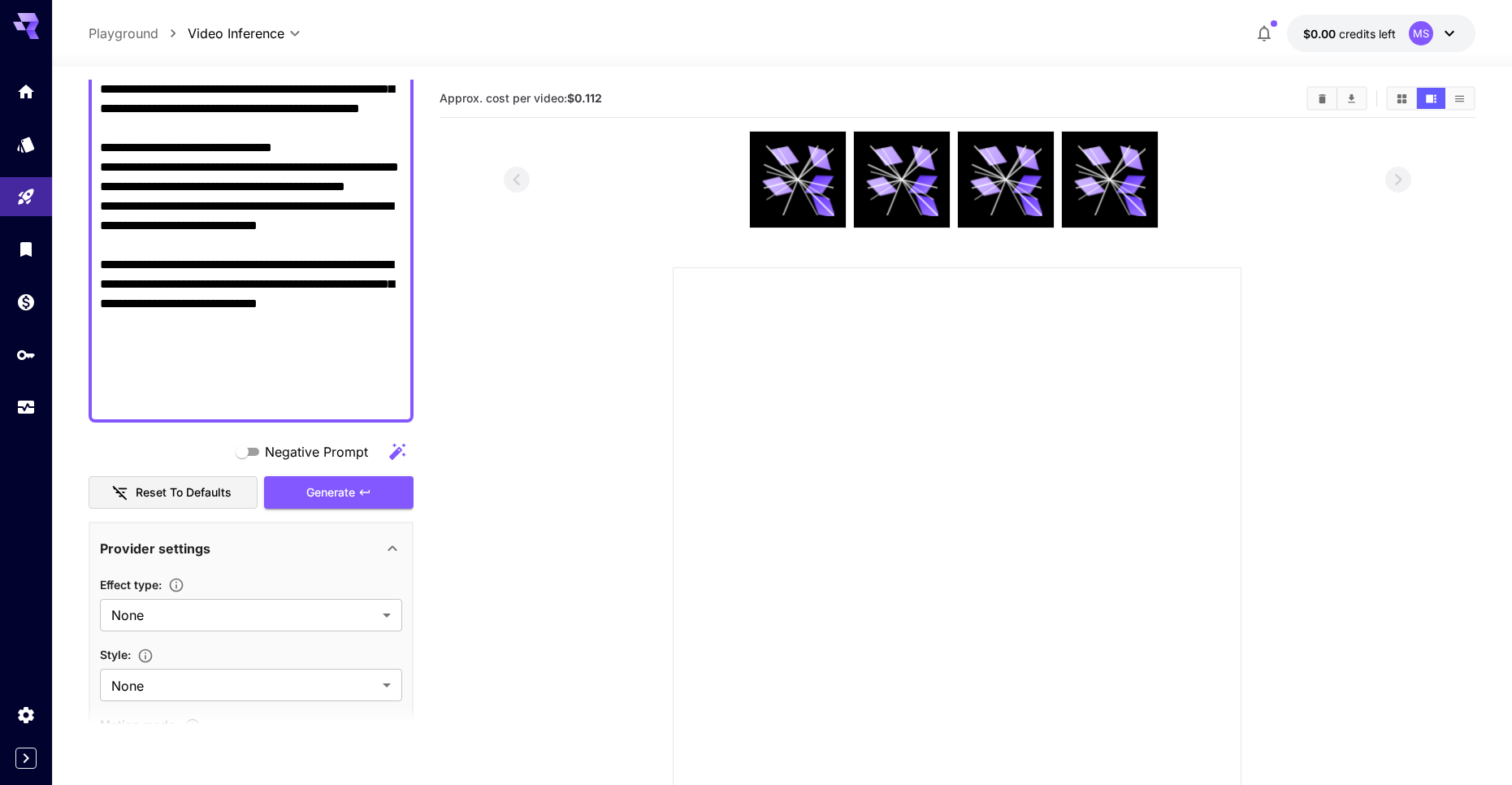 scroll, scrollTop: 325, scrollLeft: 0, axis: vertical 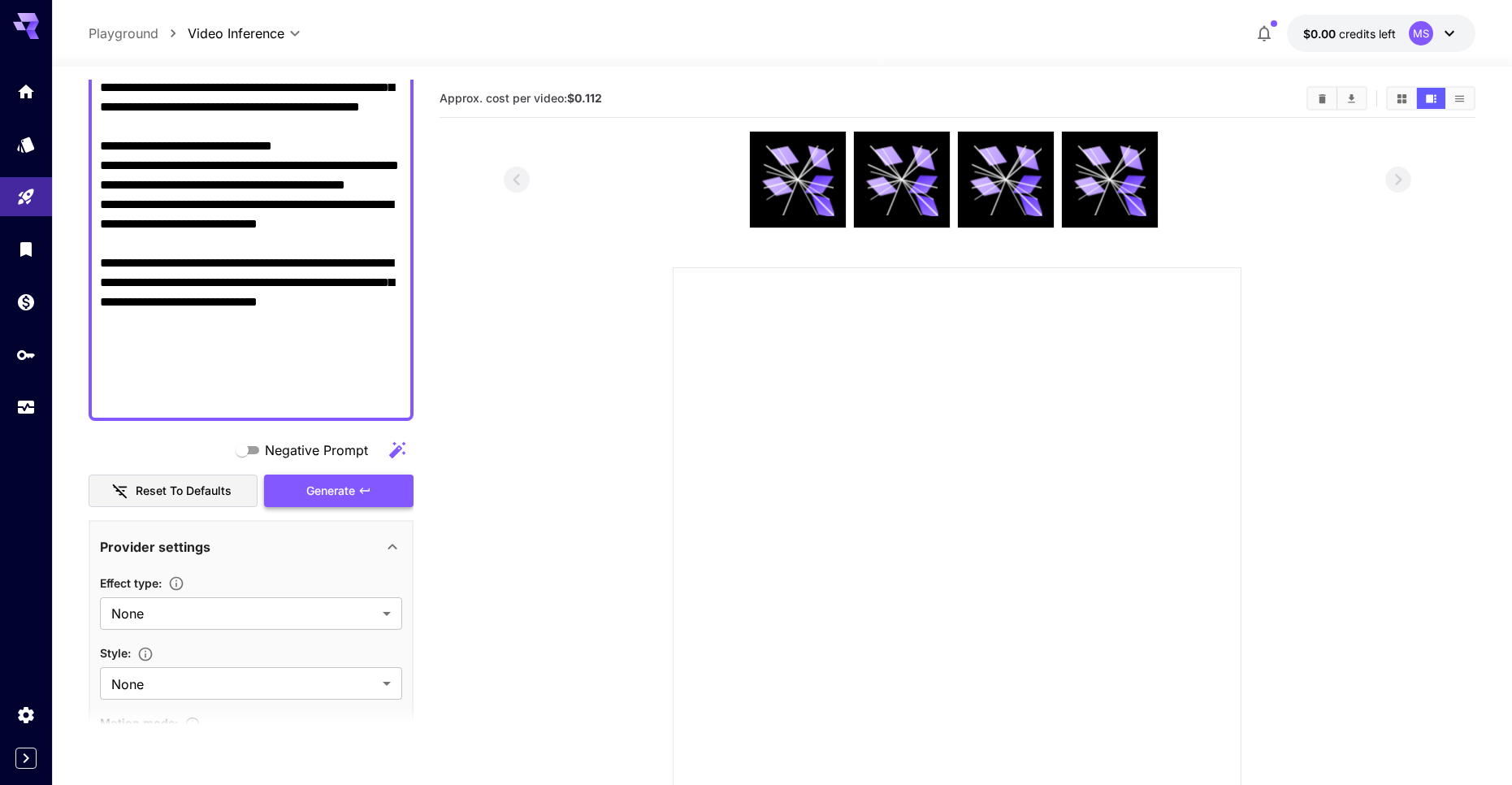 click on "Generate" at bounding box center [339, 491] 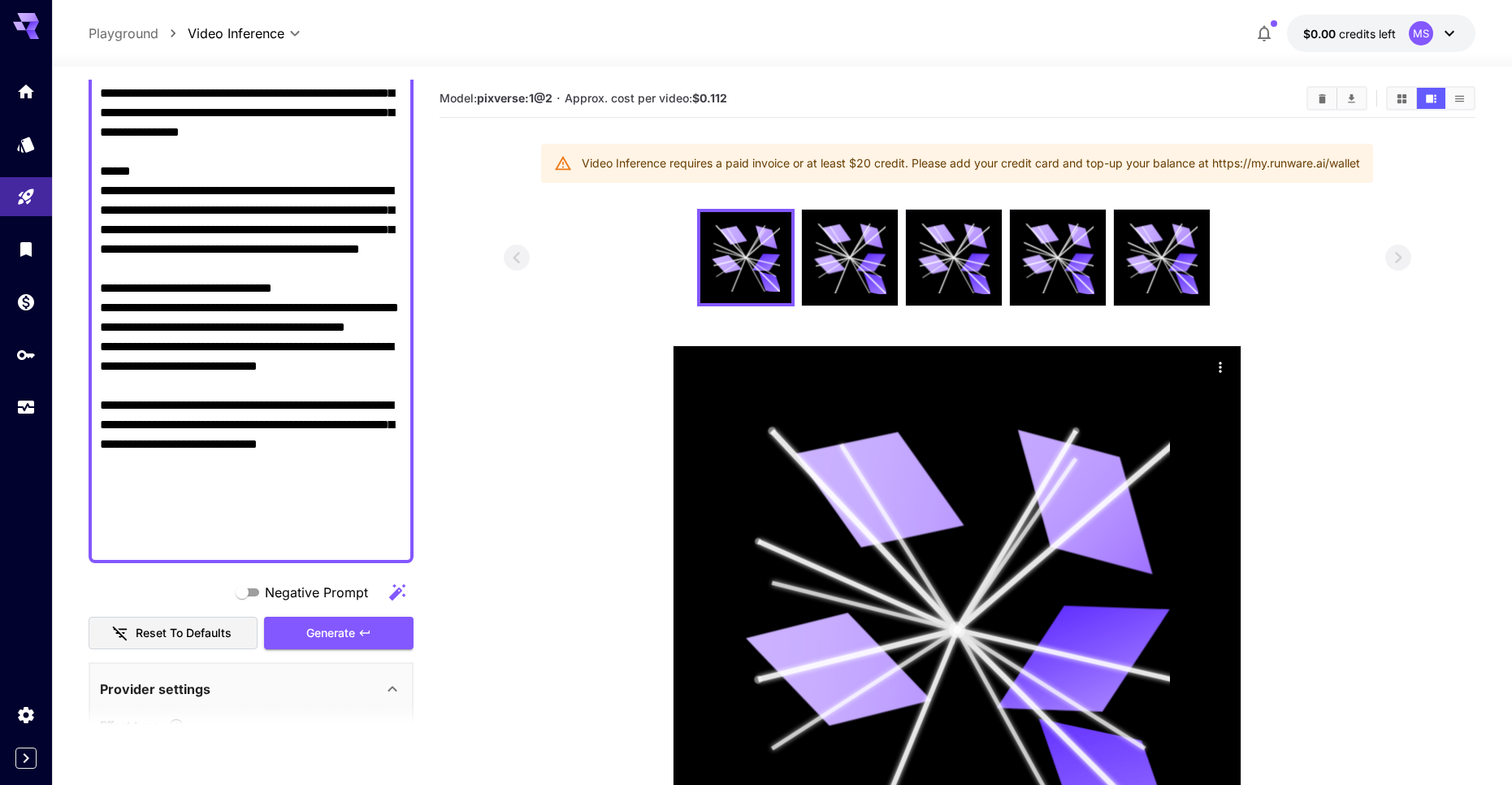 scroll, scrollTop: 0, scrollLeft: 0, axis: both 